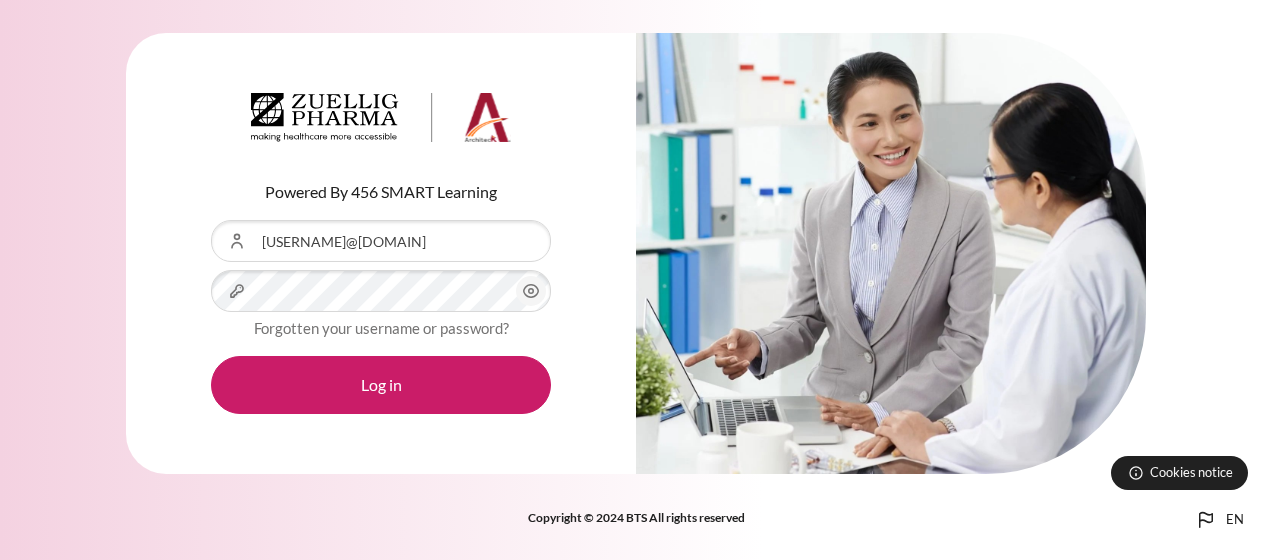 scroll, scrollTop: 0, scrollLeft: 0, axis: both 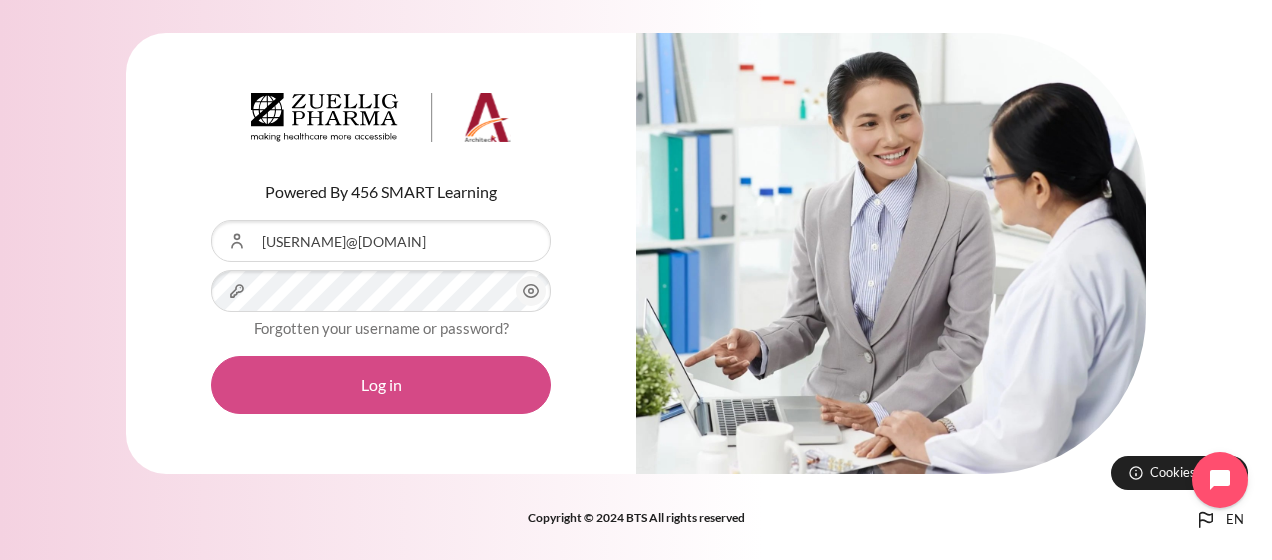 click on "Log in" at bounding box center [381, 385] 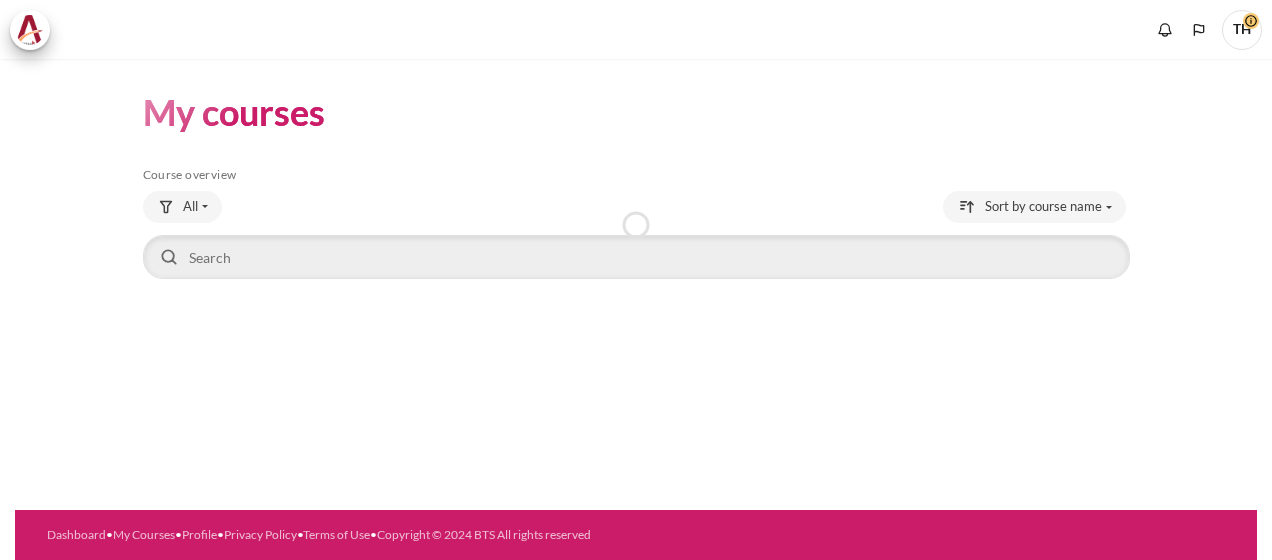 scroll, scrollTop: 0, scrollLeft: 0, axis: both 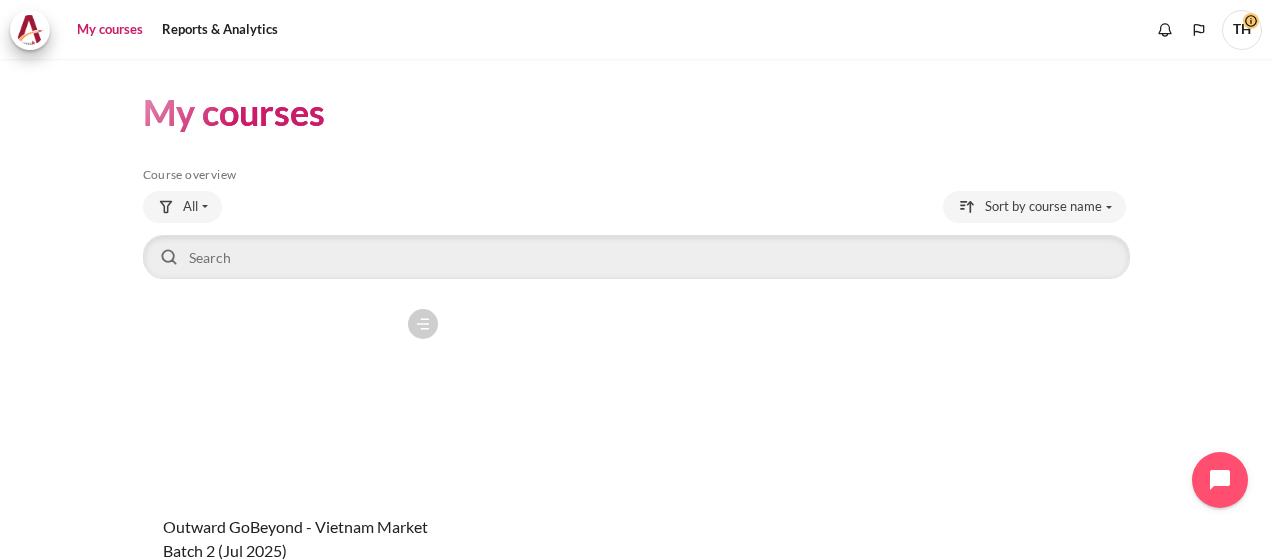 click at bounding box center (295, 399) 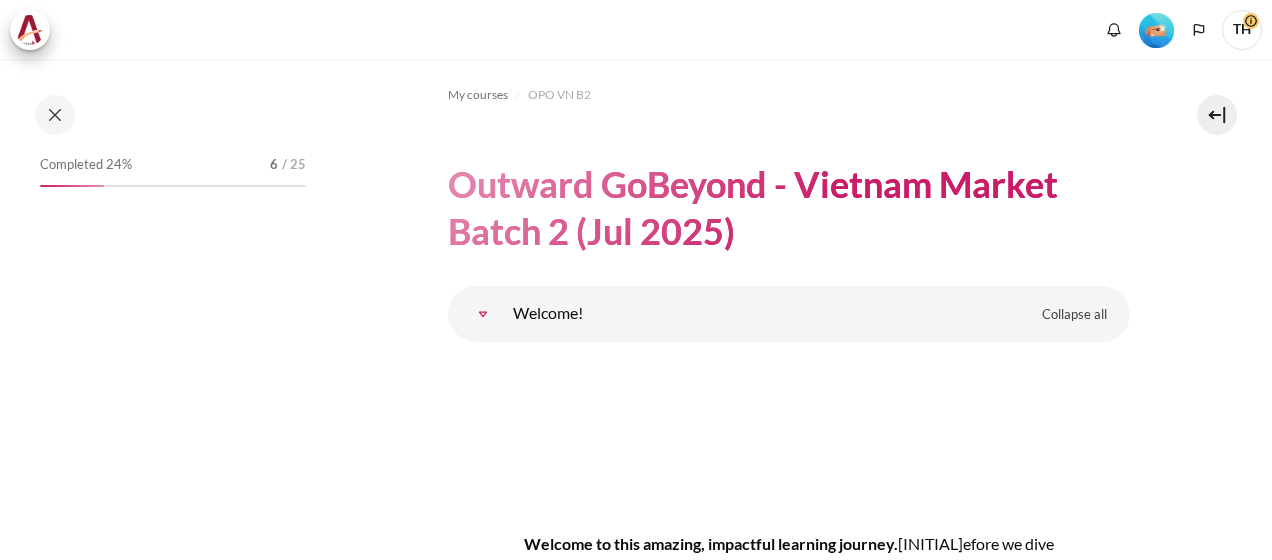 scroll, scrollTop: 0, scrollLeft: 0, axis: both 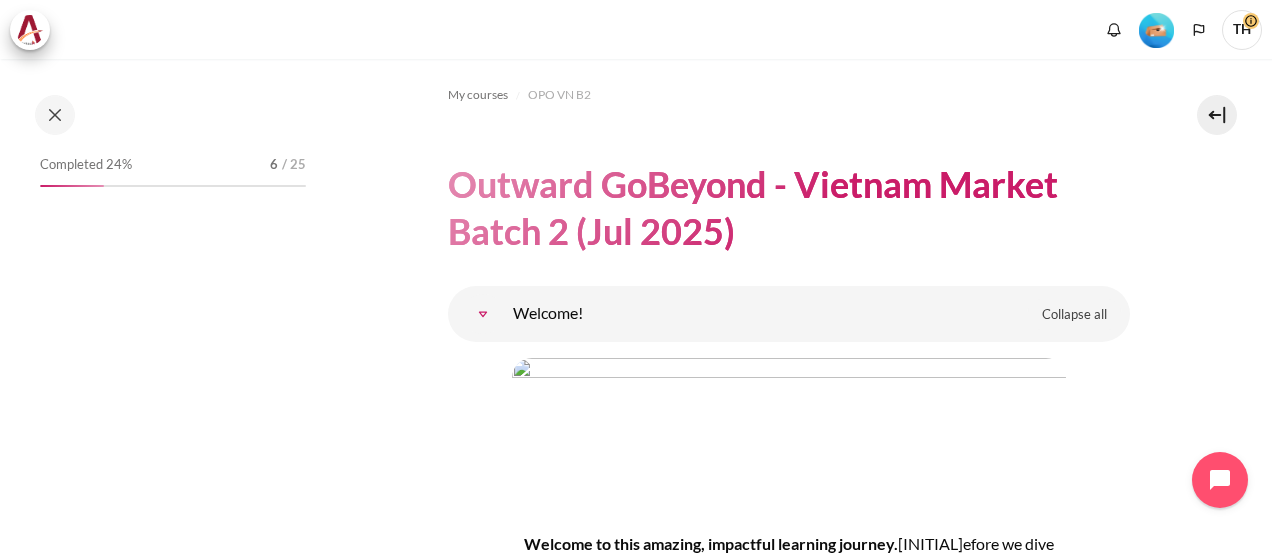 click at bounding box center [1156, 30] 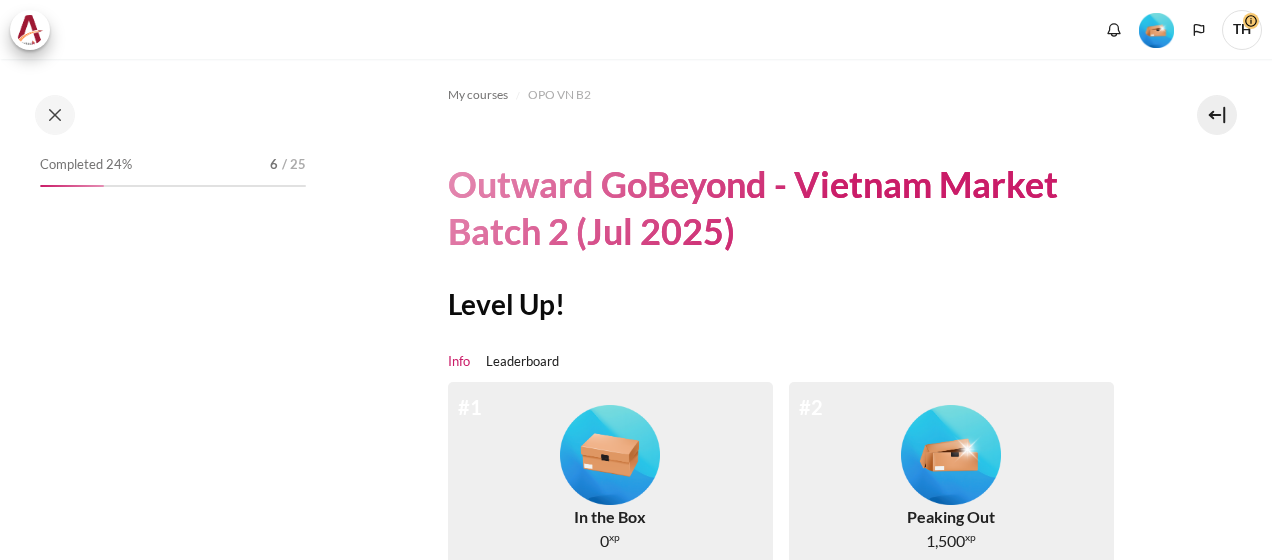 scroll, scrollTop: 0, scrollLeft: 0, axis: both 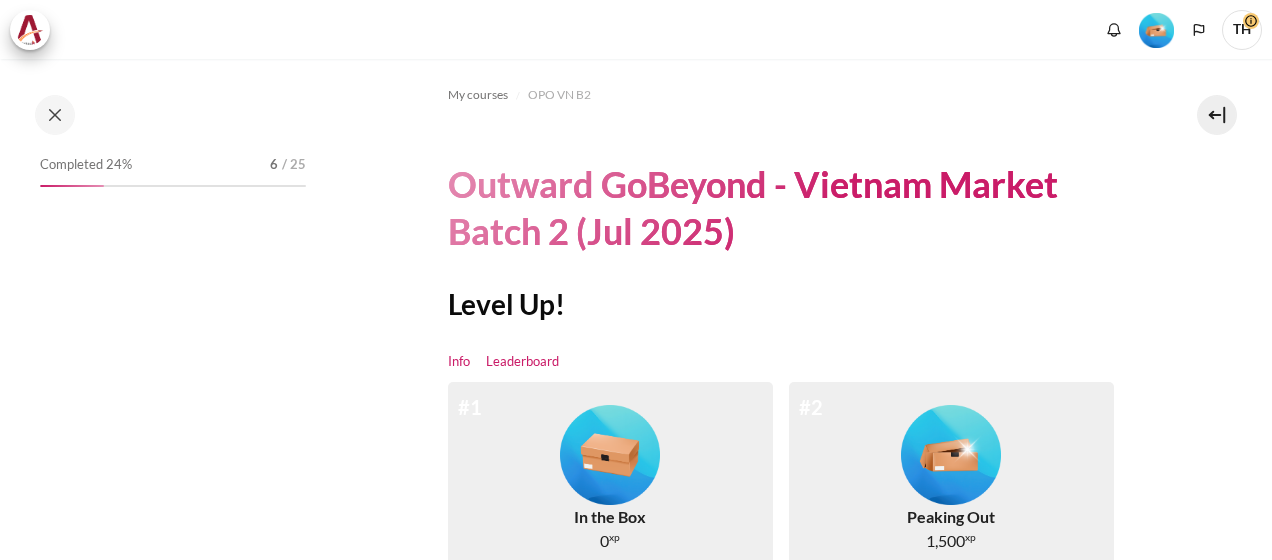 click on "Leaderboard" at bounding box center (522, 362) 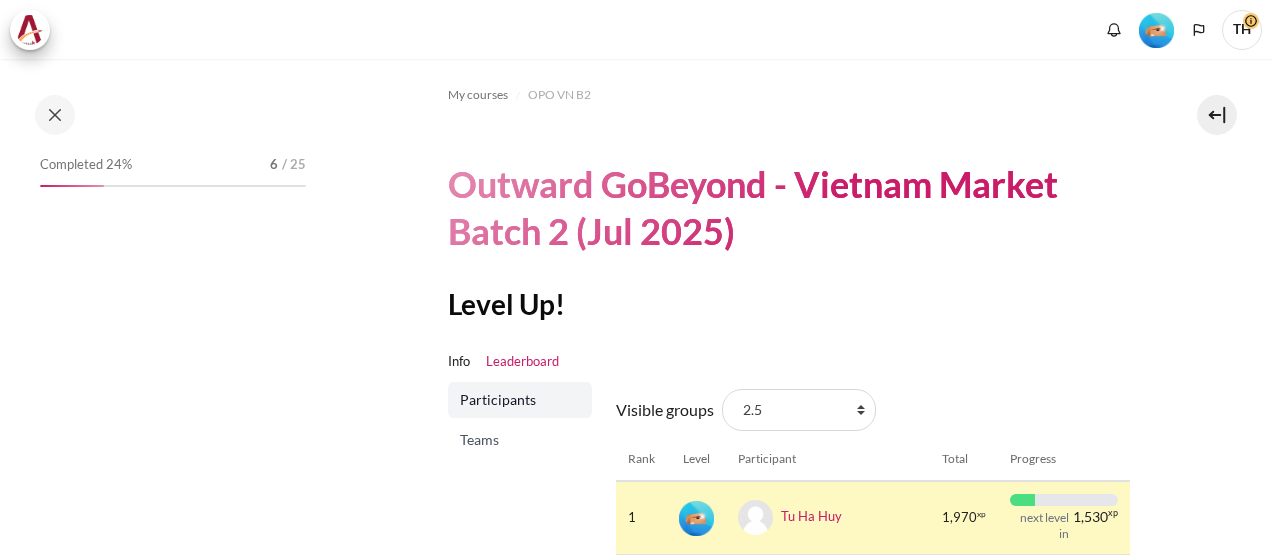scroll, scrollTop: 0, scrollLeft: 0, axis: both 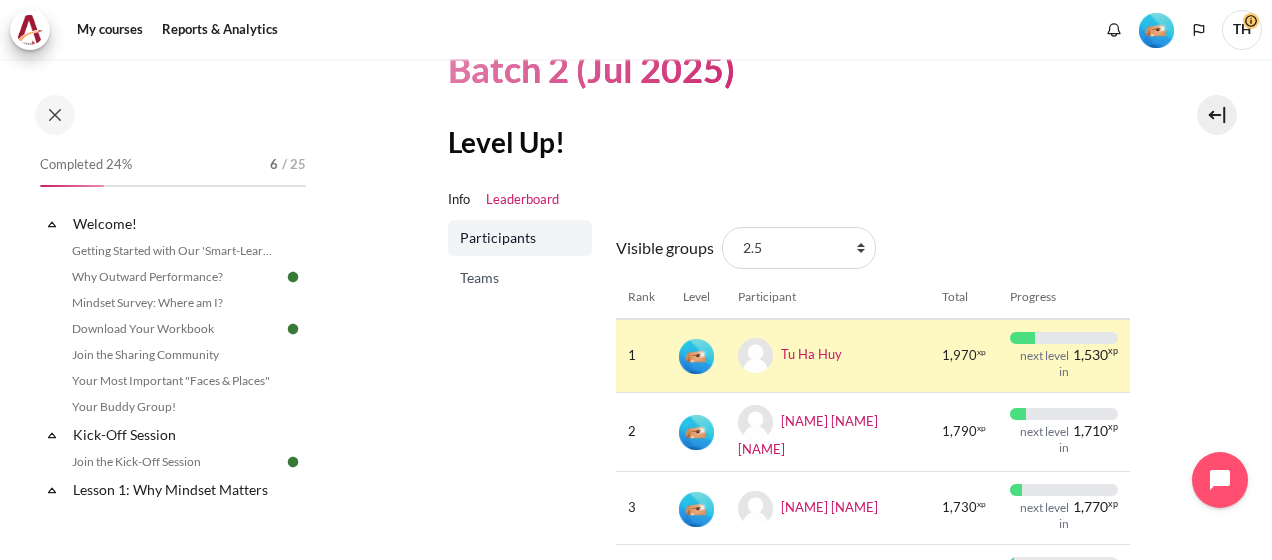 click on "Teams" at bounding box center (522, 278) 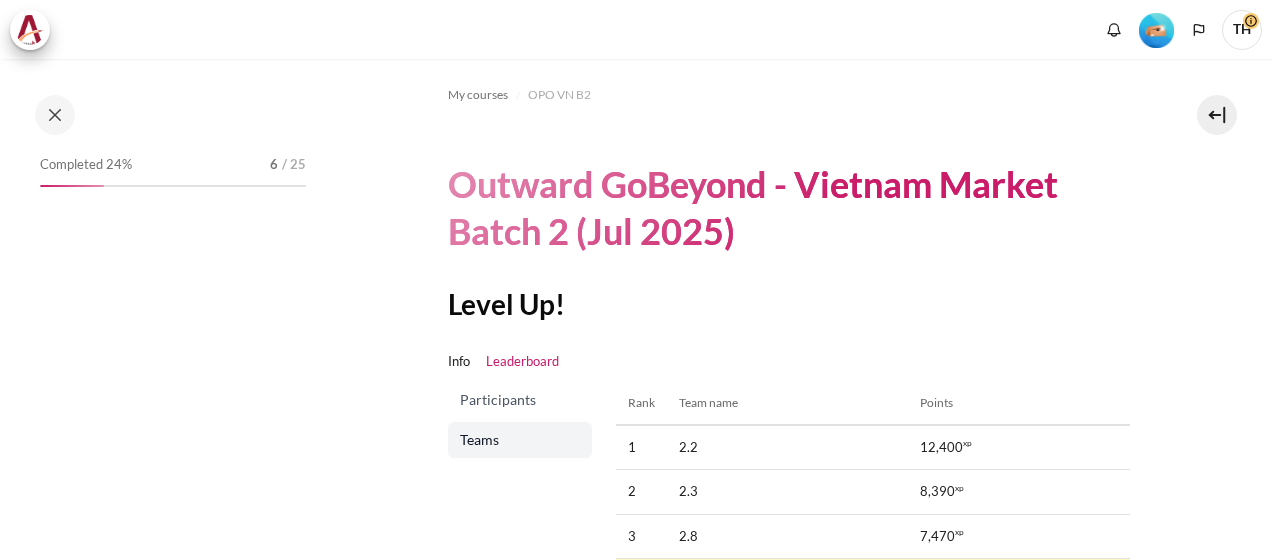 scroll, scrollTop: 0, scrollLeft: 0, axis: both 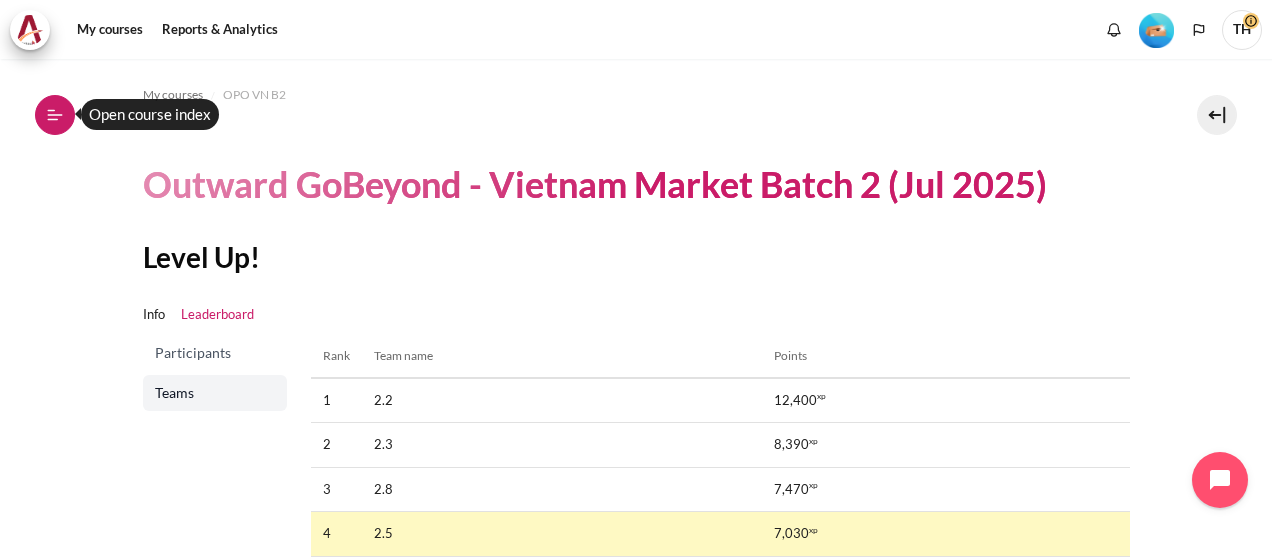 click 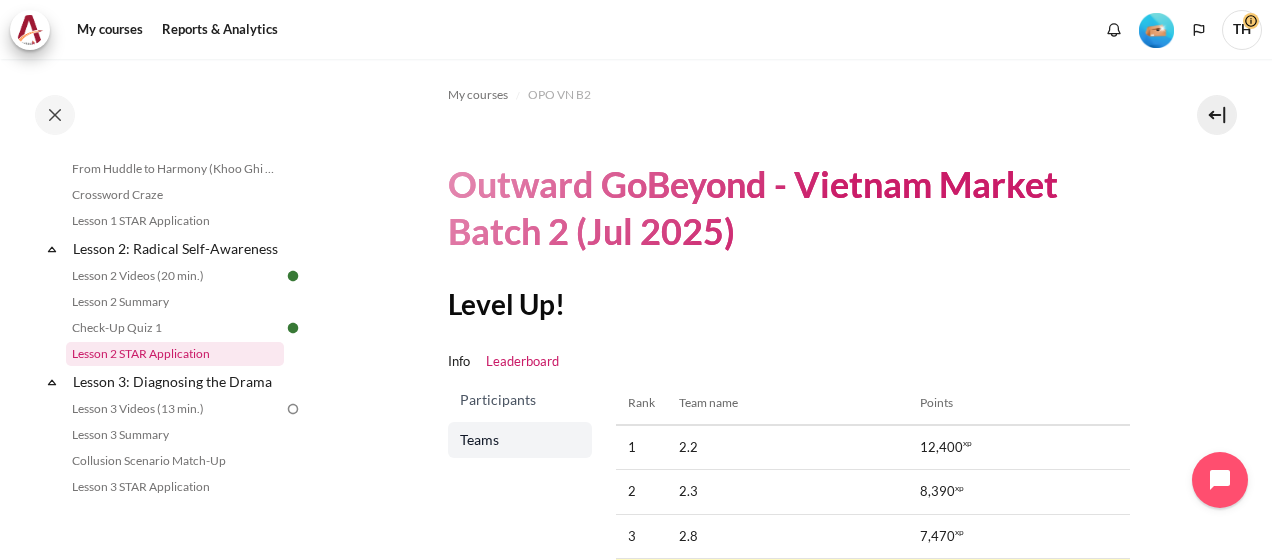 click on "Lesson 2 STAR Application" at bounding box center (175, 354) 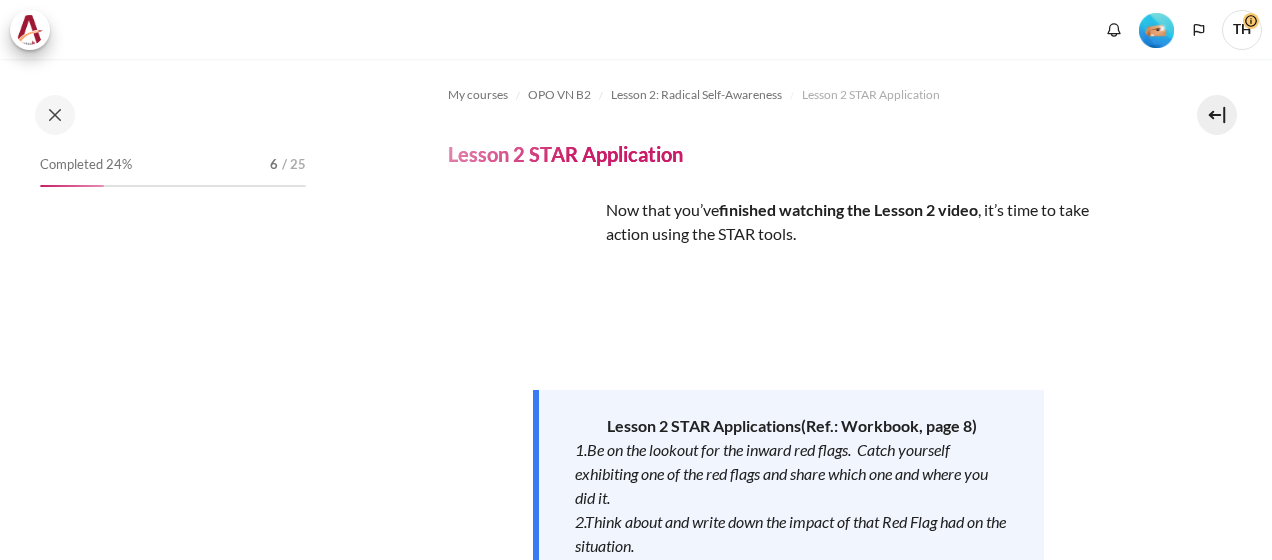 scroll, scrollTop: 0, scrollLeft: 0, axis: both 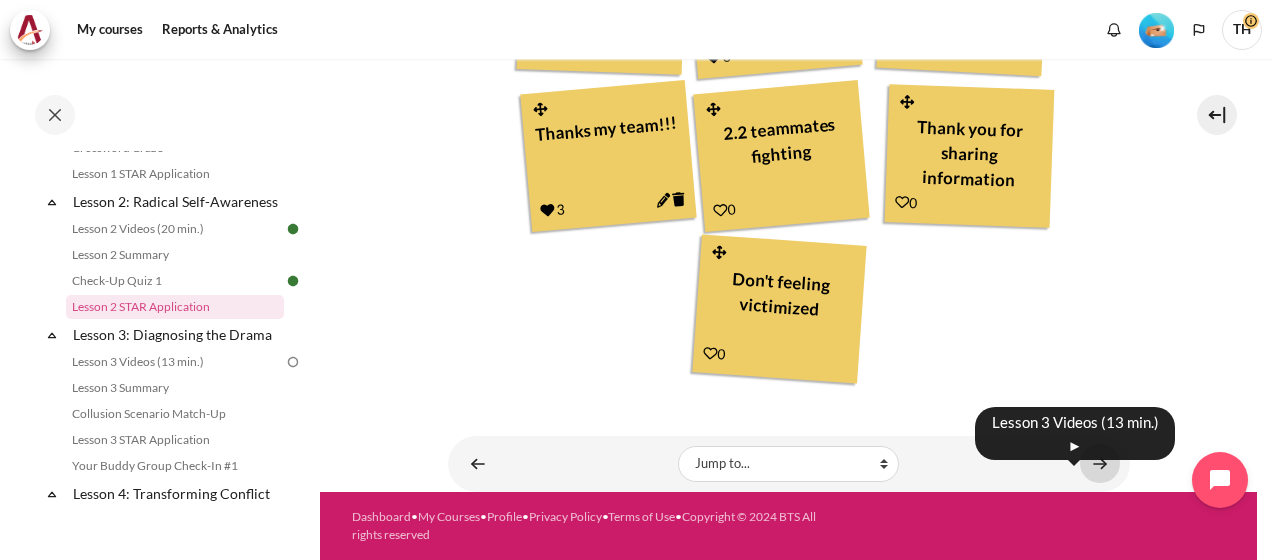 click at bounding box center [1100, 463] 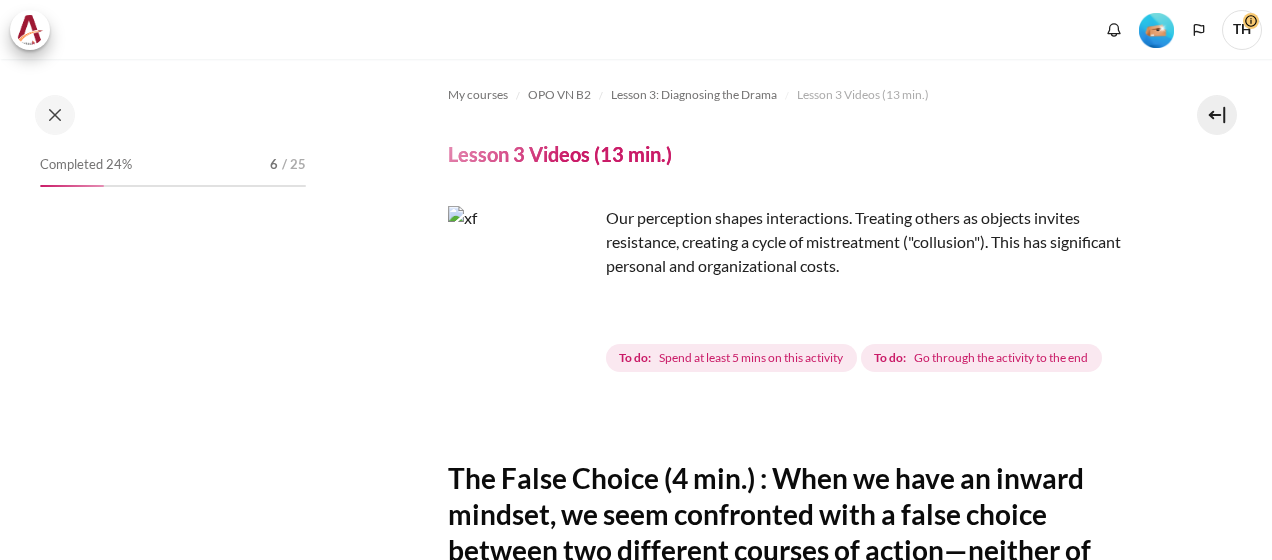 scroll, scrollTop: 0, scrollLeft: 0, axis: both 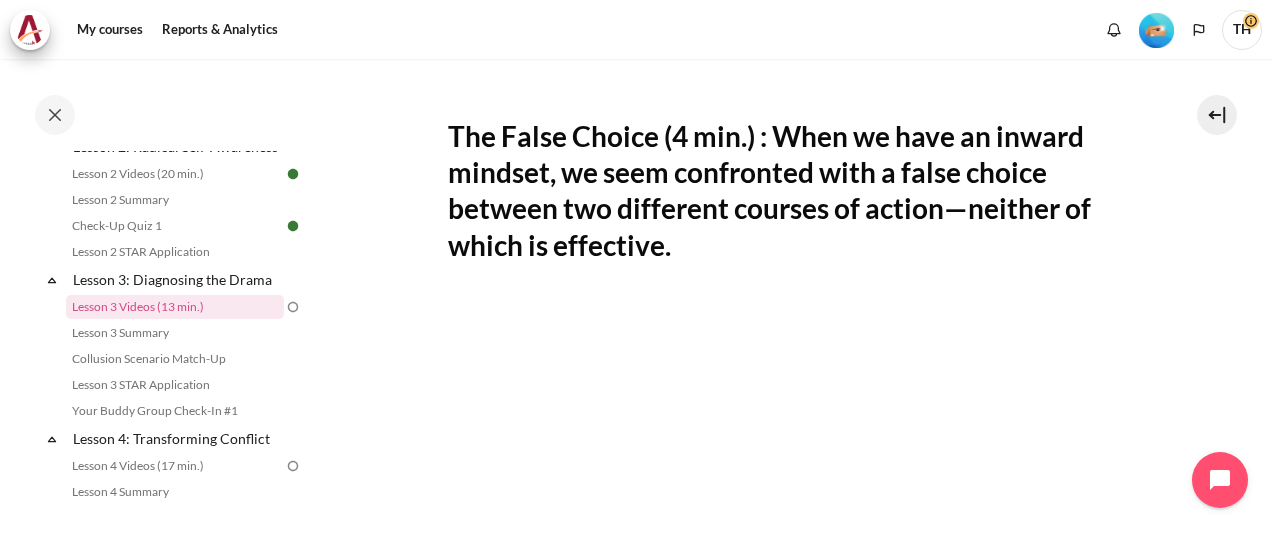 click on "My courses
OPO VN B2
Lesson 3: Diagnosing the Drama
Lesson 3 Videos (13 min.)
Lesson 3 Videos (13 min.)
Completion requirements" at bounding box center (788, 406) 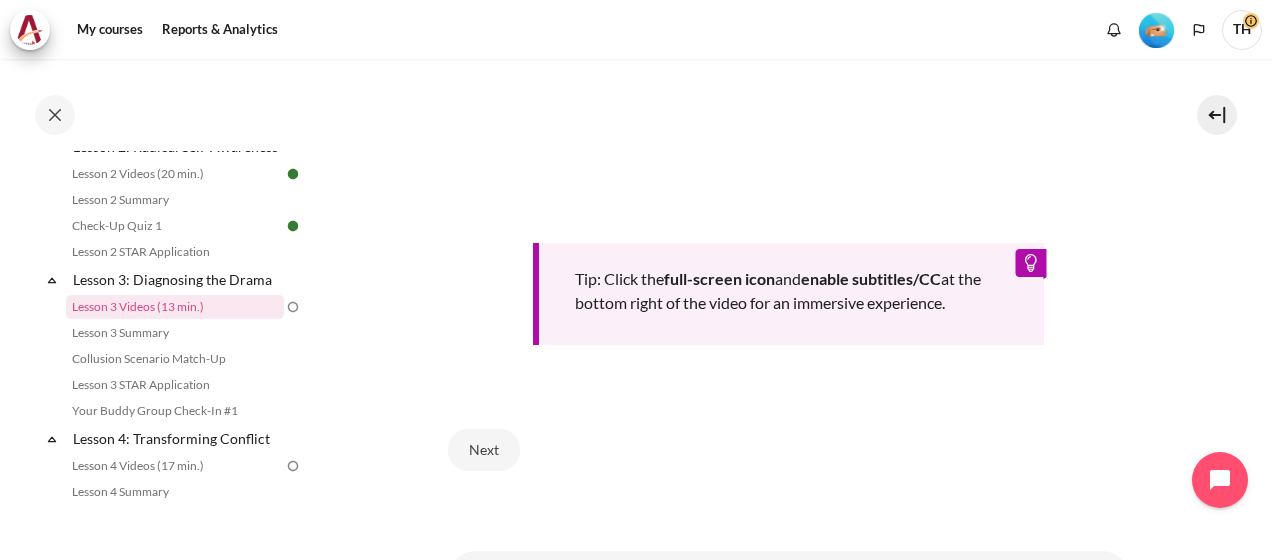 scroll, scrollTop: 921, scrollLeft: 0, axis: vertical 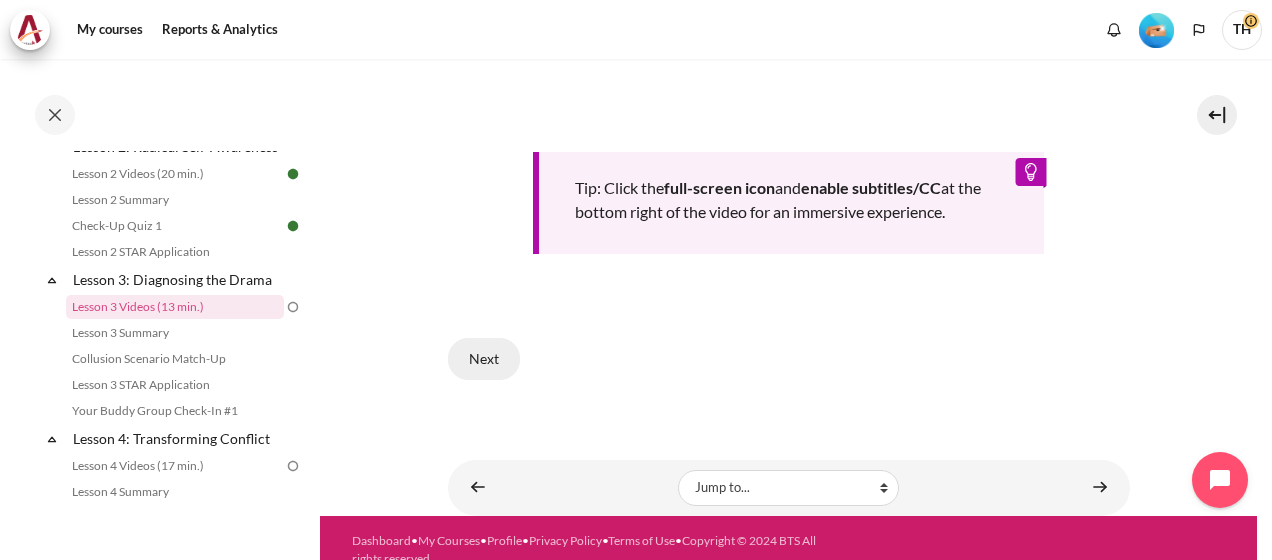 click on "Next" at bounding box center [484, 359] 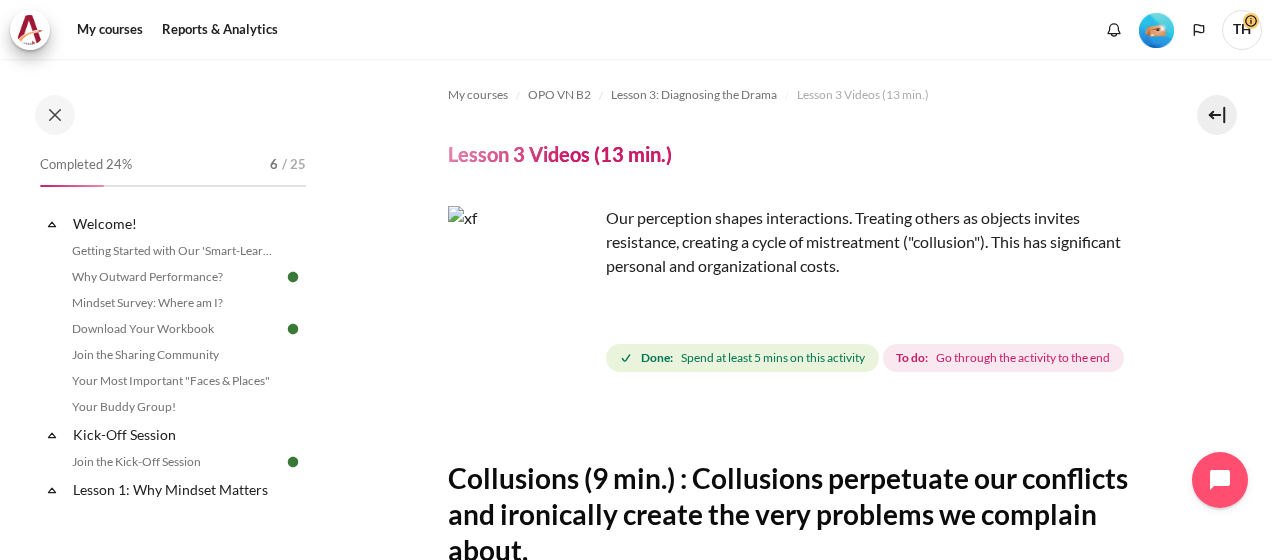 scroll, scrollTop: 0, scrollLeft: 0, axis: both 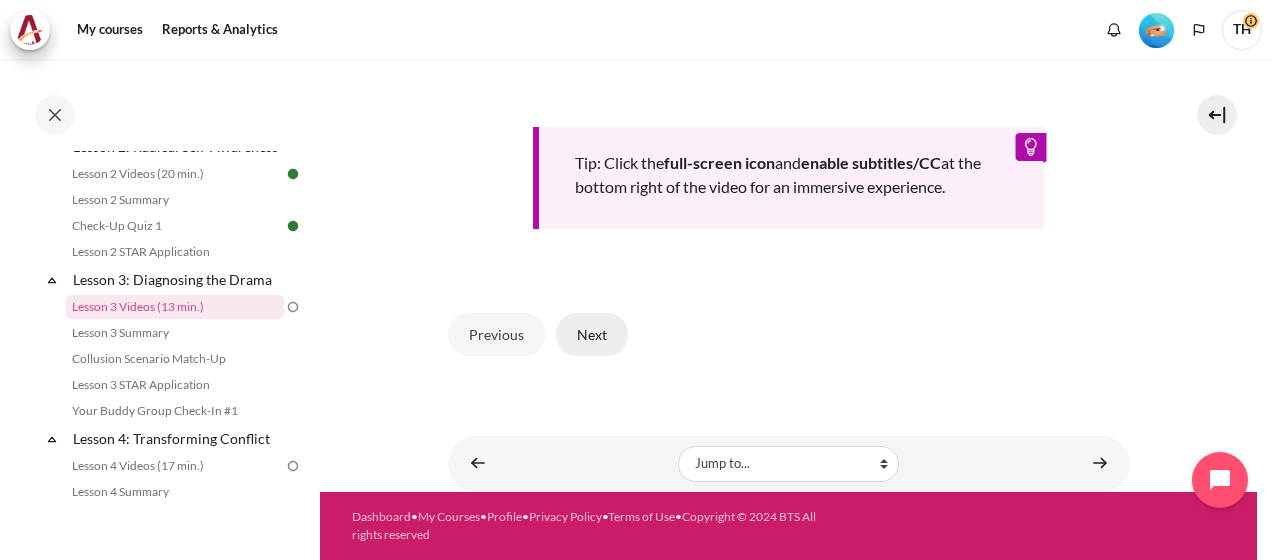 click on "Next" at bounding box center (592, 334) 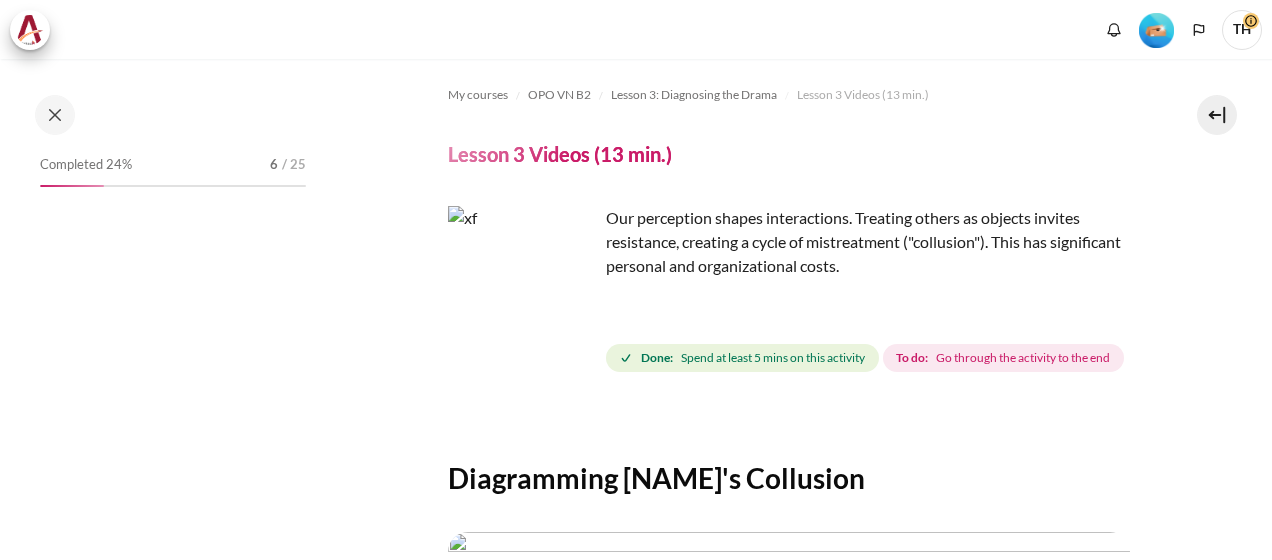 scroll, scrollTop: 0, scrollLeft: 0, axis: both 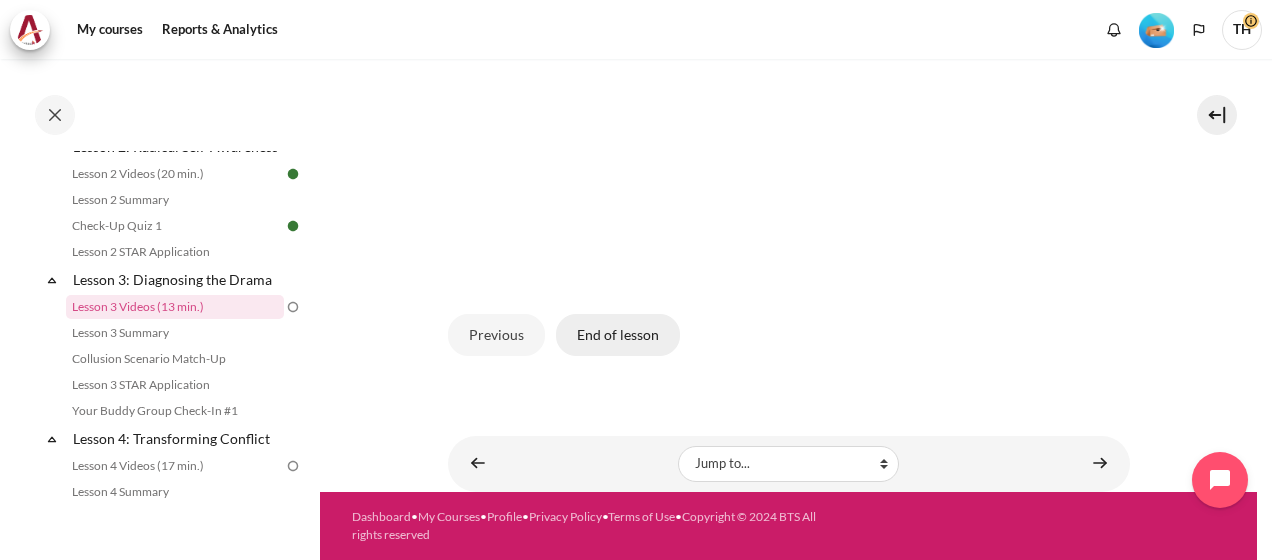 click on "End of lesson" at bounding box center (618, 335) 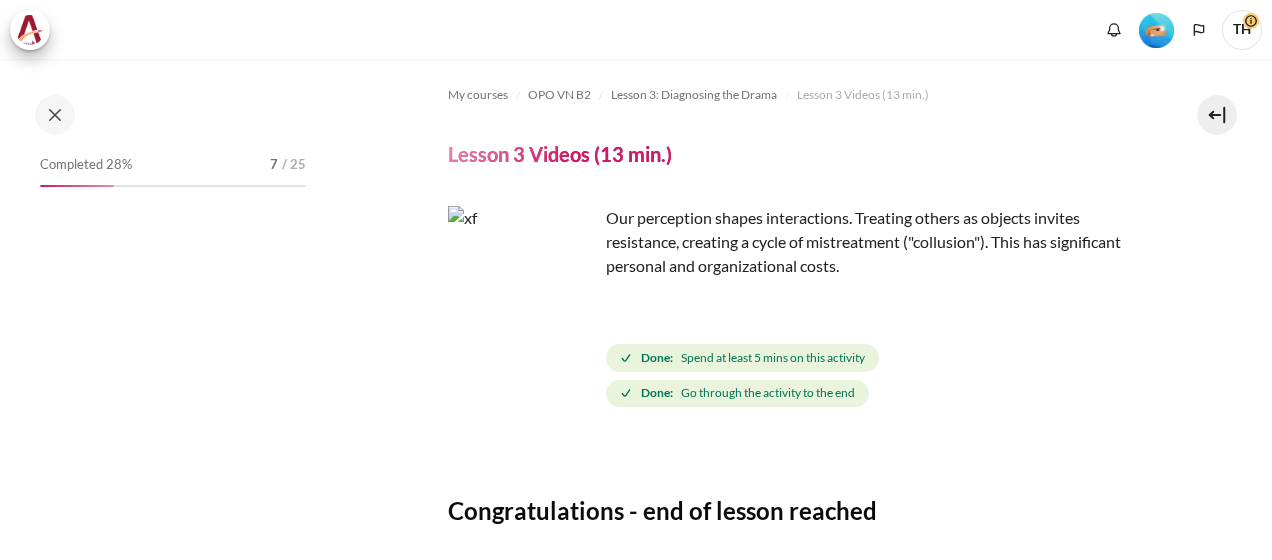 scroll, scrollTop: 0, scrollLeft: 0, axis: both 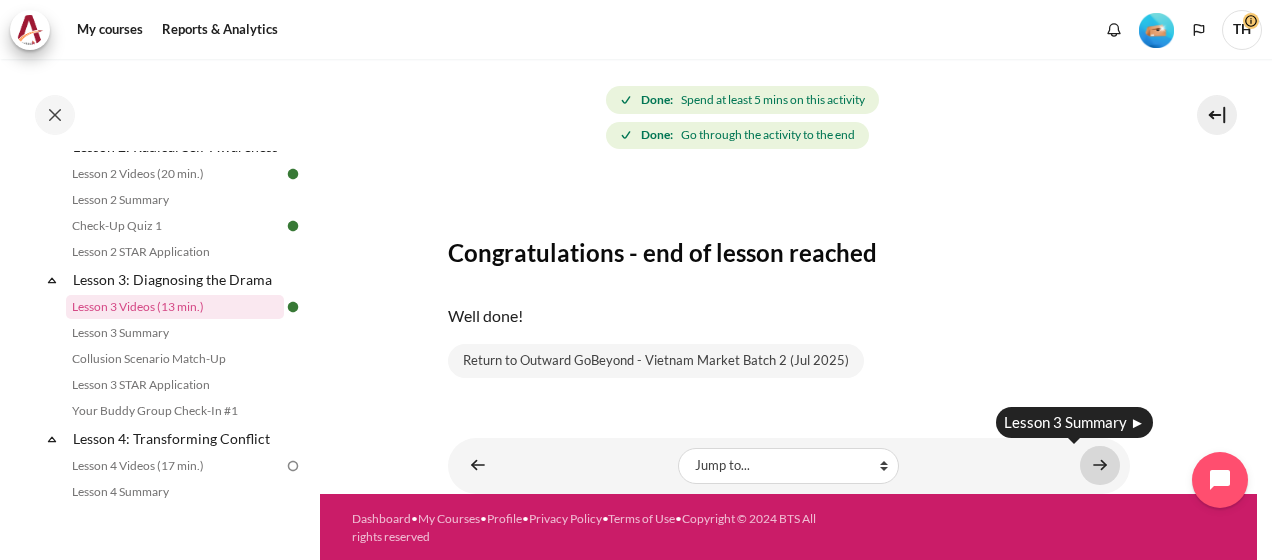 click at bounding box center (1100, 465) 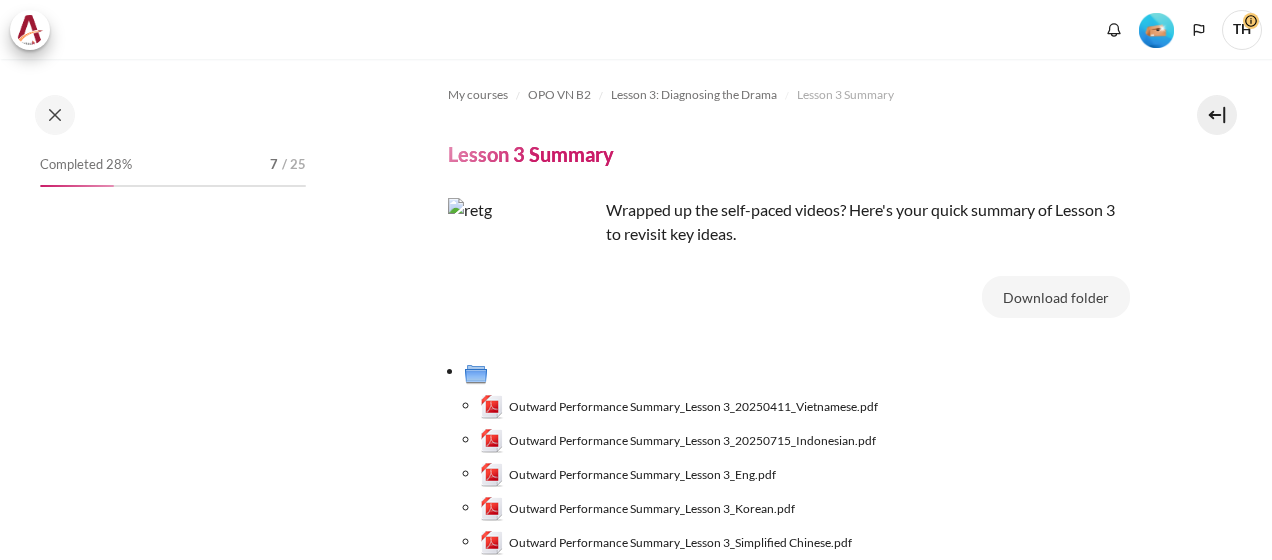 scroll, scrollTop: 0, scrollLeft: 0, axis: both 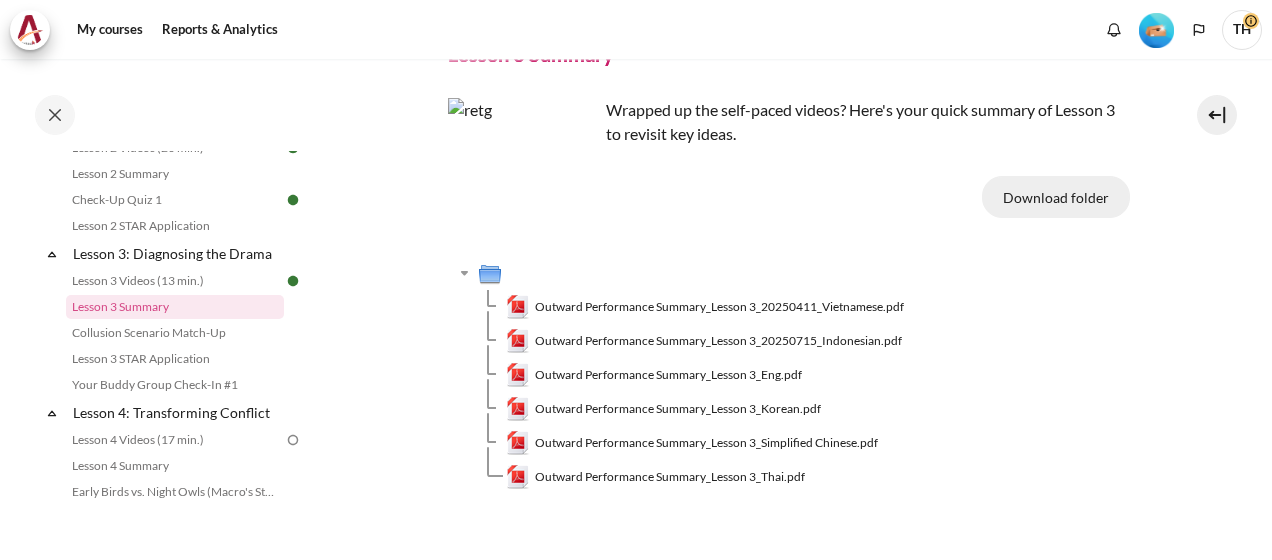click on "Download folder" at bounding box center [1056, 197] 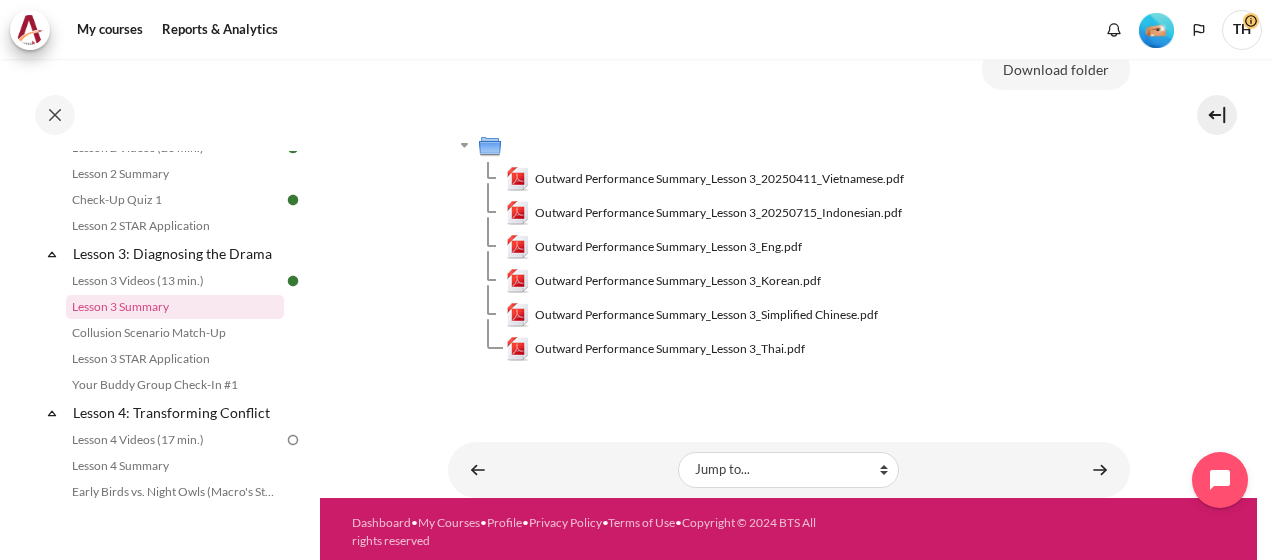 scroll, scrollTop: 233, scrollLeft: 0, axis: vertical 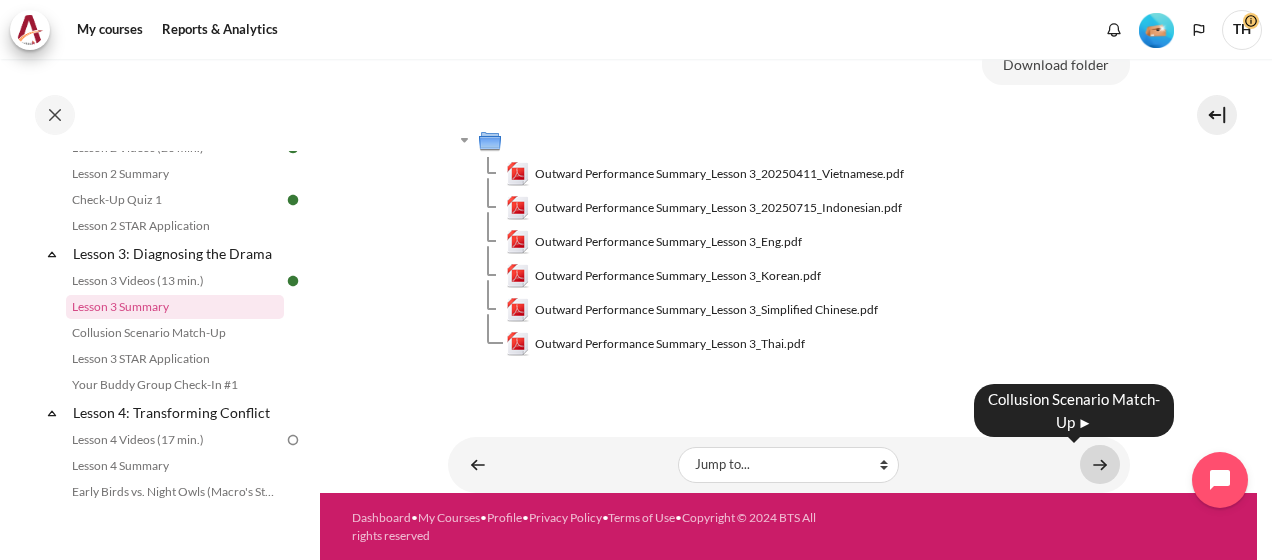 click at bounding box center (1100, 464) 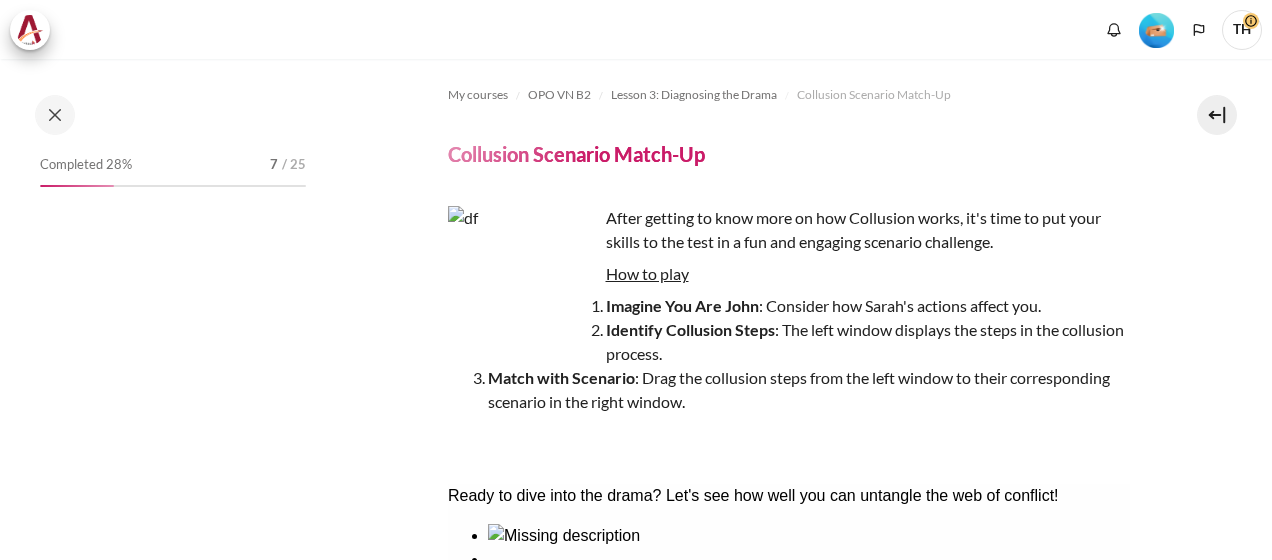 scroll, scrollTop: 0, scrollLeft: 0, axis: both 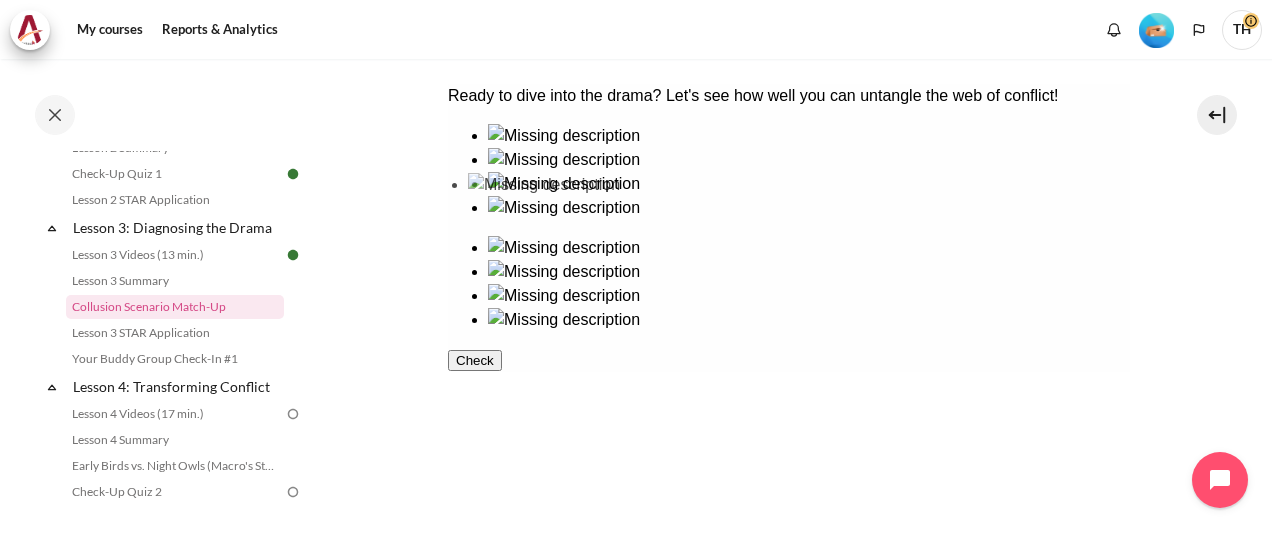 click at bounding box center (788, 172) 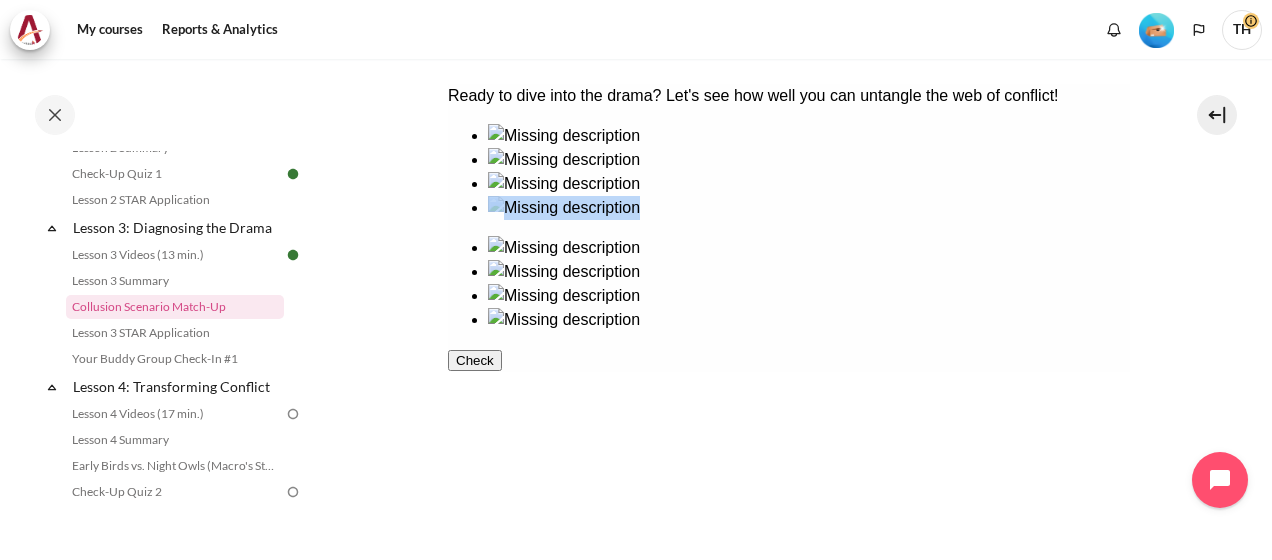 drag, startPoint x: 821, startPoint y: 362, endPoint x: 724, endPoint y: 374, distance: 97.73945 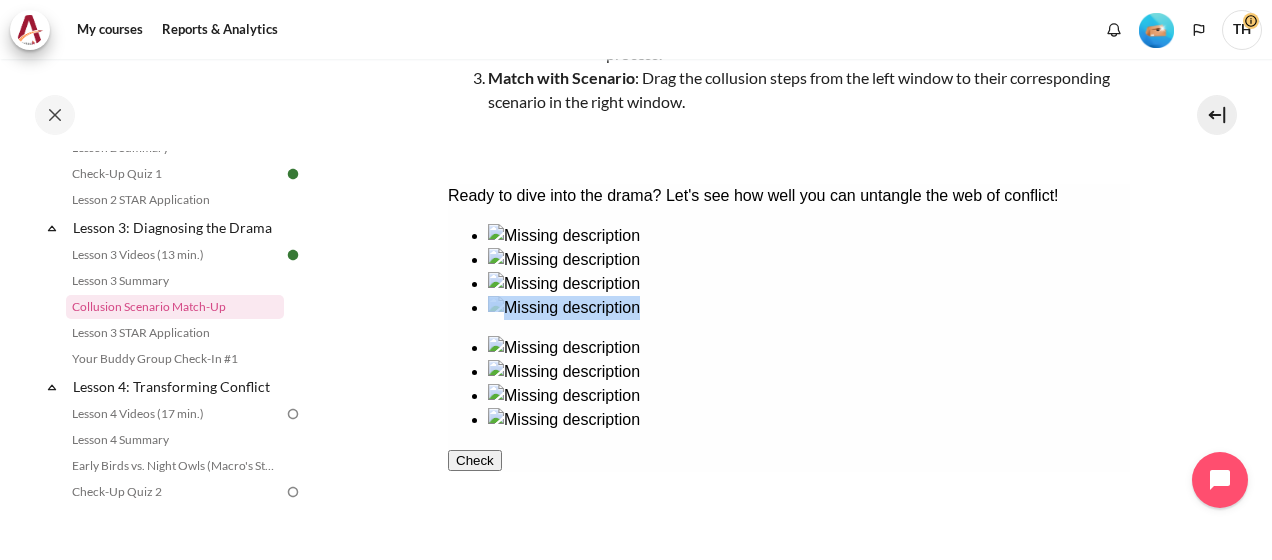 scroll, scrollTop: 400, scrollLeft: 0, axis: vertical 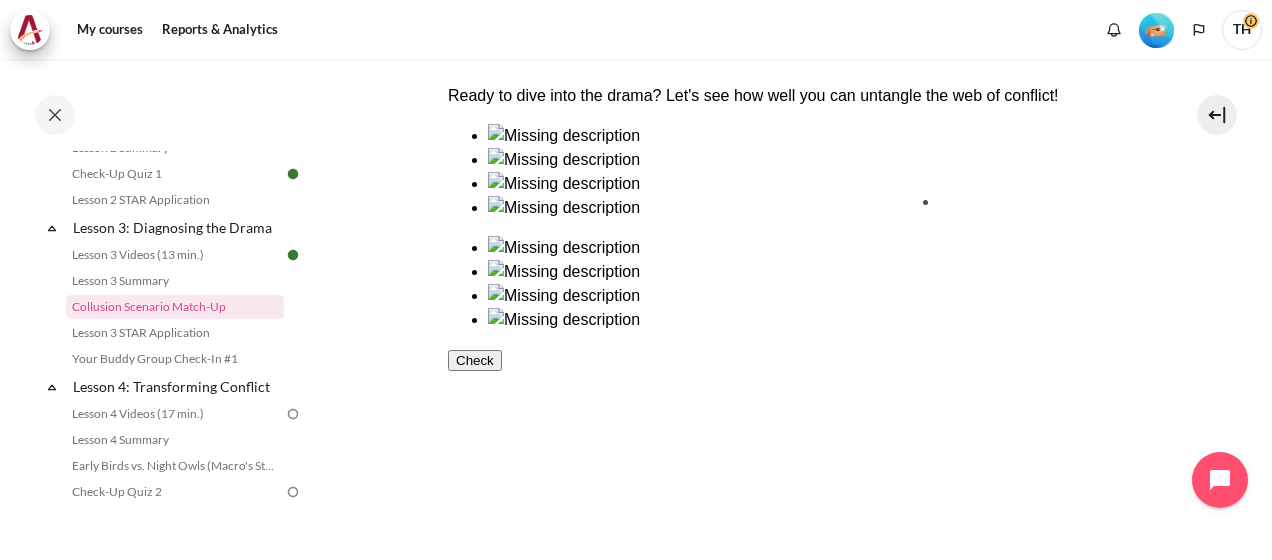 drag, startPoint x: 531, startPoint y: 250, endPoint x: 1006, endPoint y: 263, distance: 475.17786 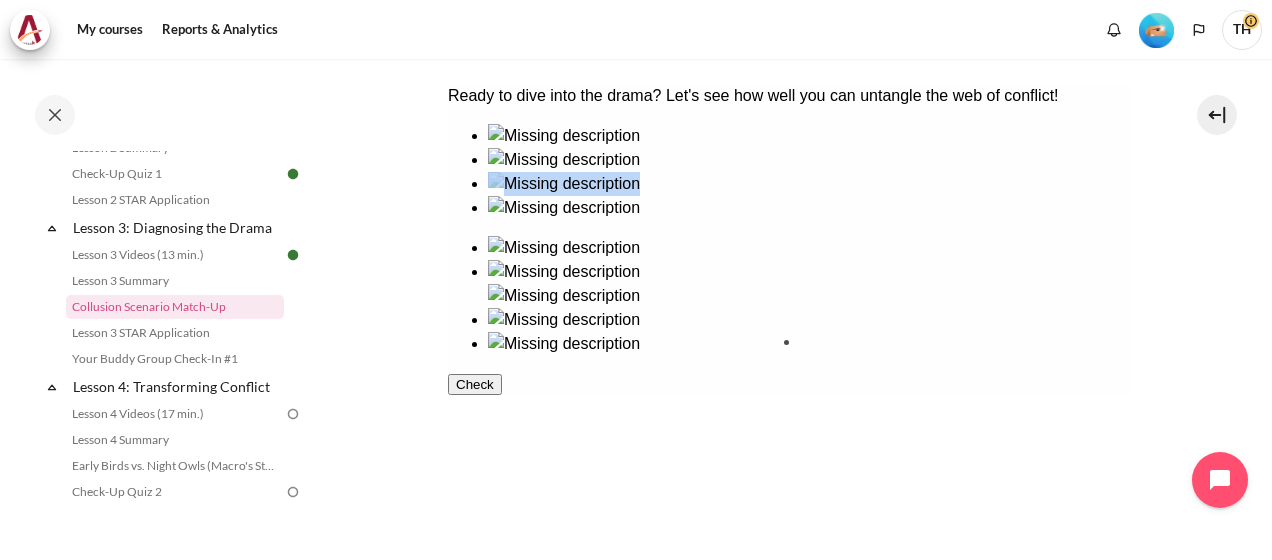 drag, startPoint x: 655, startPoint y: 252, endPoint x: 858, endPoint y: 404, distance: 253.60008 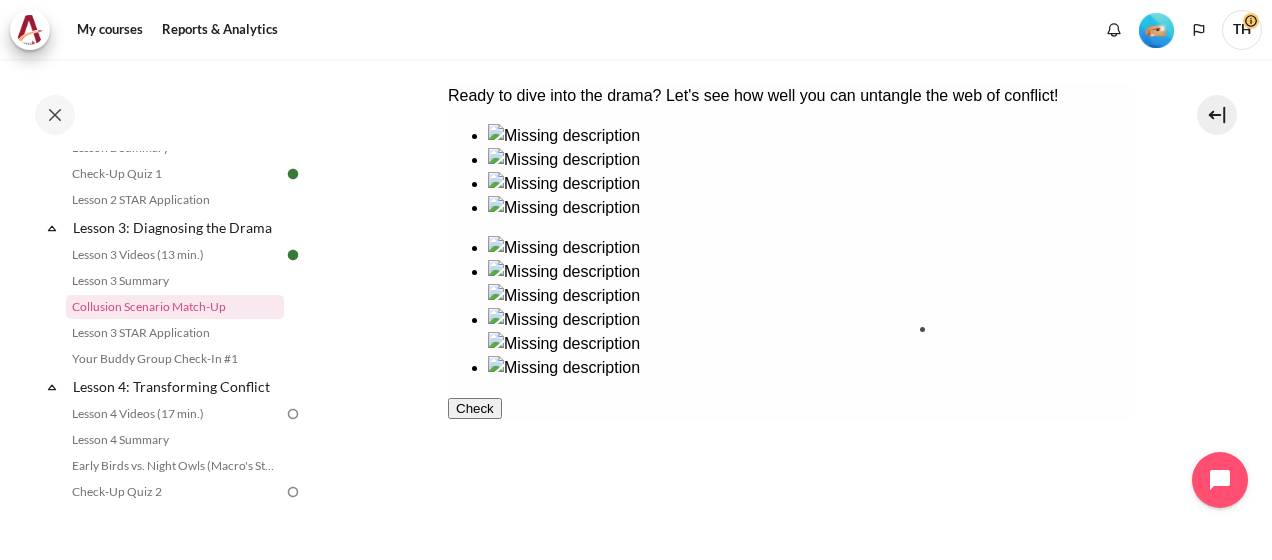 drag, startPoint x: 530, startPoint y: 371, endPoint x: 1002, endPoint y: 377, distance: 472.03815 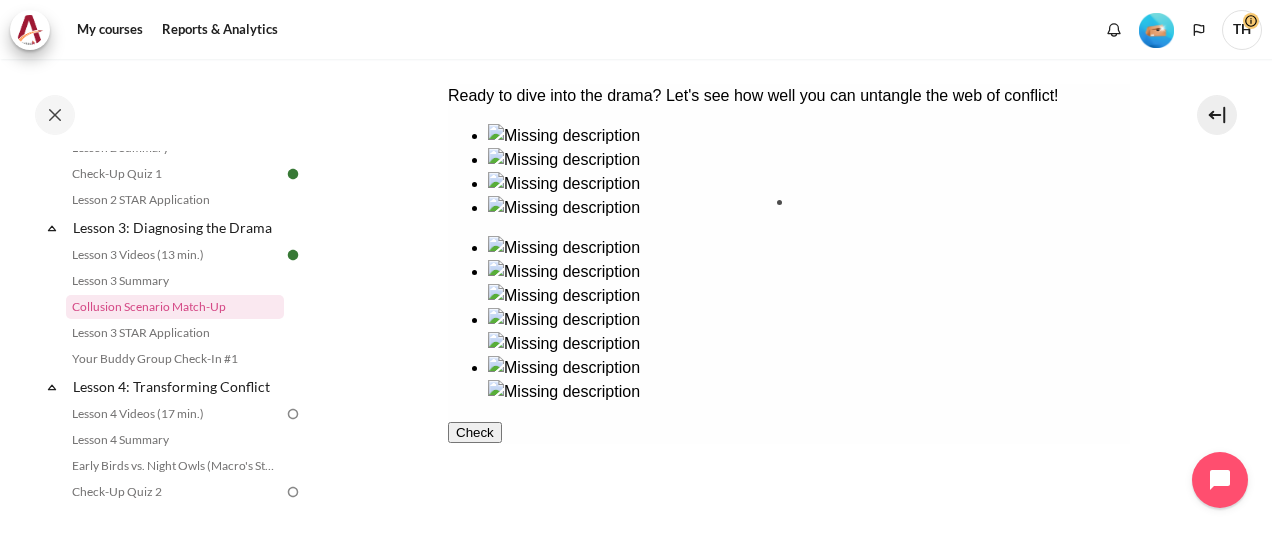 drag, startPoint x: 662, startPoint y: 393, endPoint x: 859, endPoint y: 268, distance: 233.31096 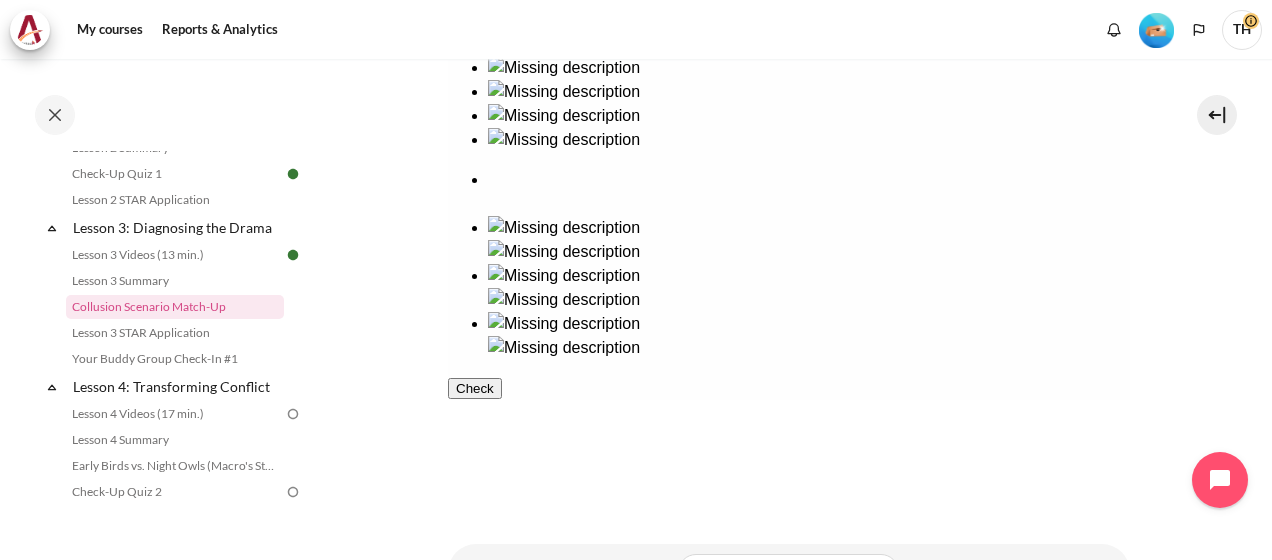 scroll, scrollTop: 500, scrollLeft: 0, axis: vertical 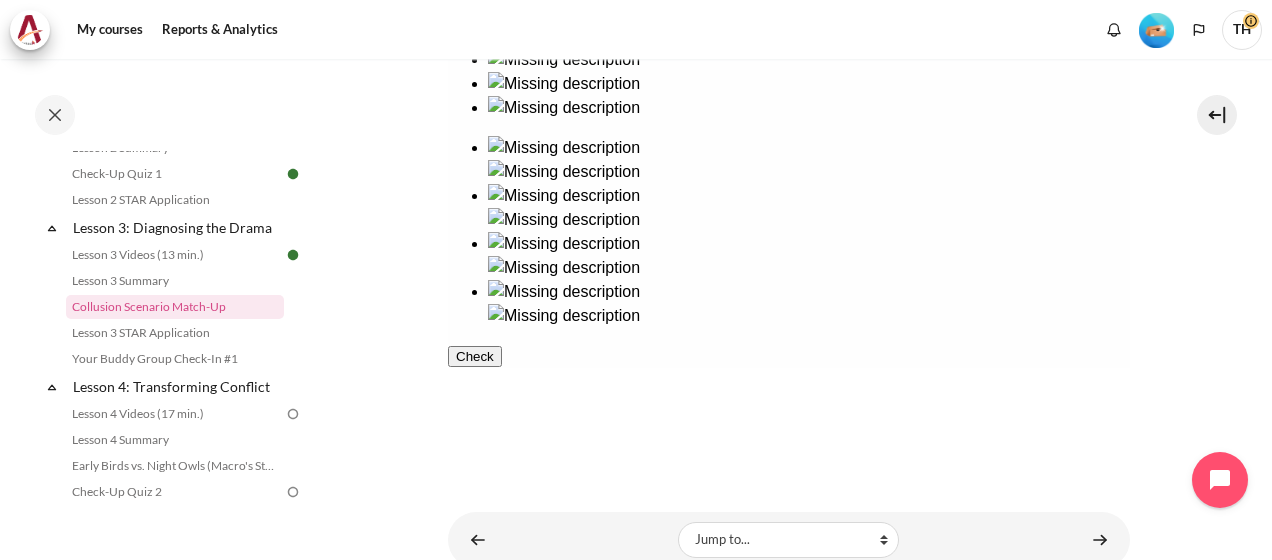 click on "Check" at bounding box center [474, 356] 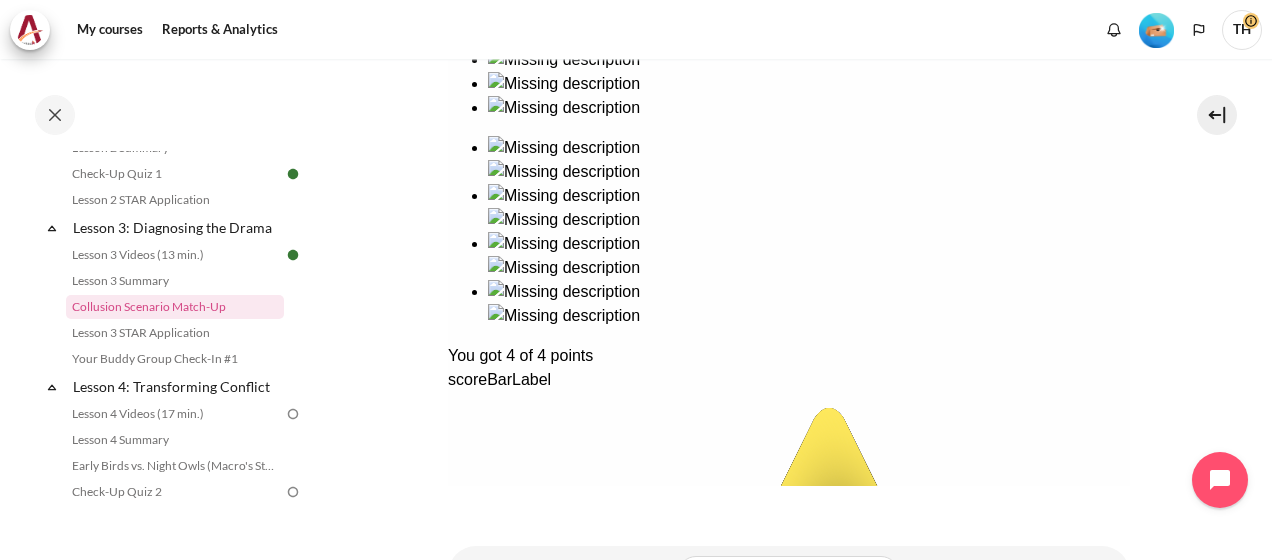 scroll, scrollTop: 610, scrollLeft: 0, axis: vertical 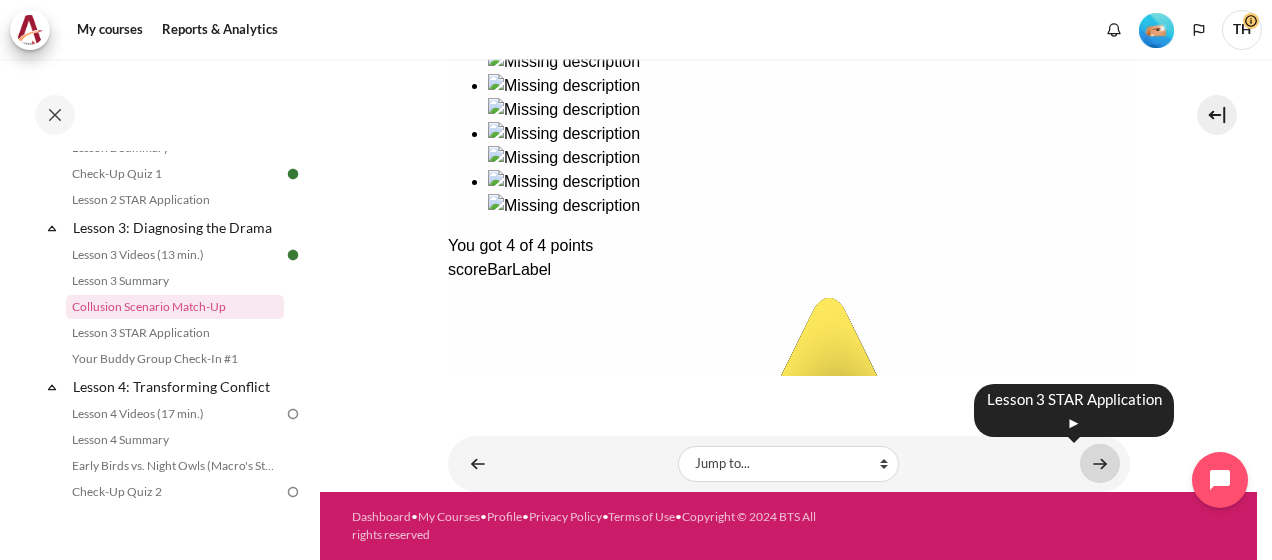 click at bounding box center [1100, 463] 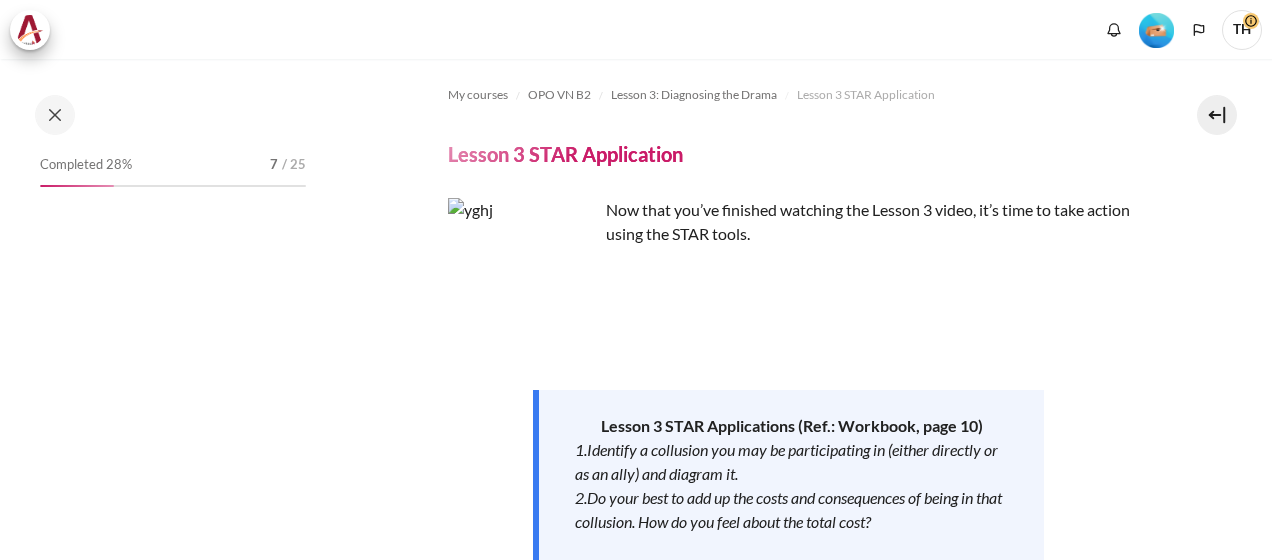 scroll, scrollTop: 0, scrollLeft: 0, axis: both 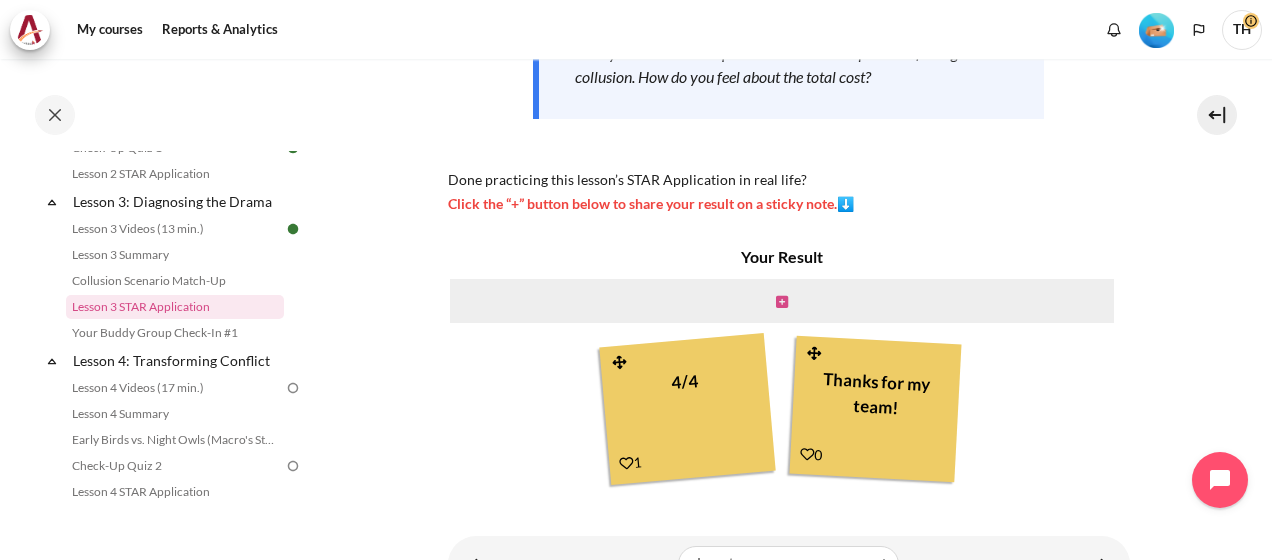 click at bounding box center (782, 302) 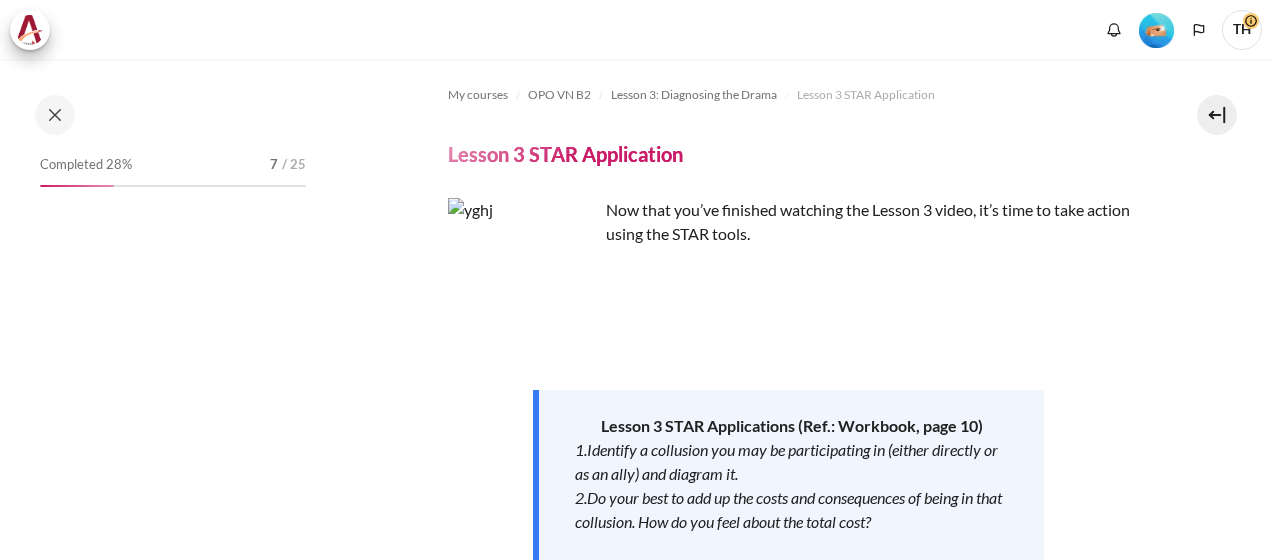 scroll, scrollTop: 0, scrollLeft: 0, axis: both 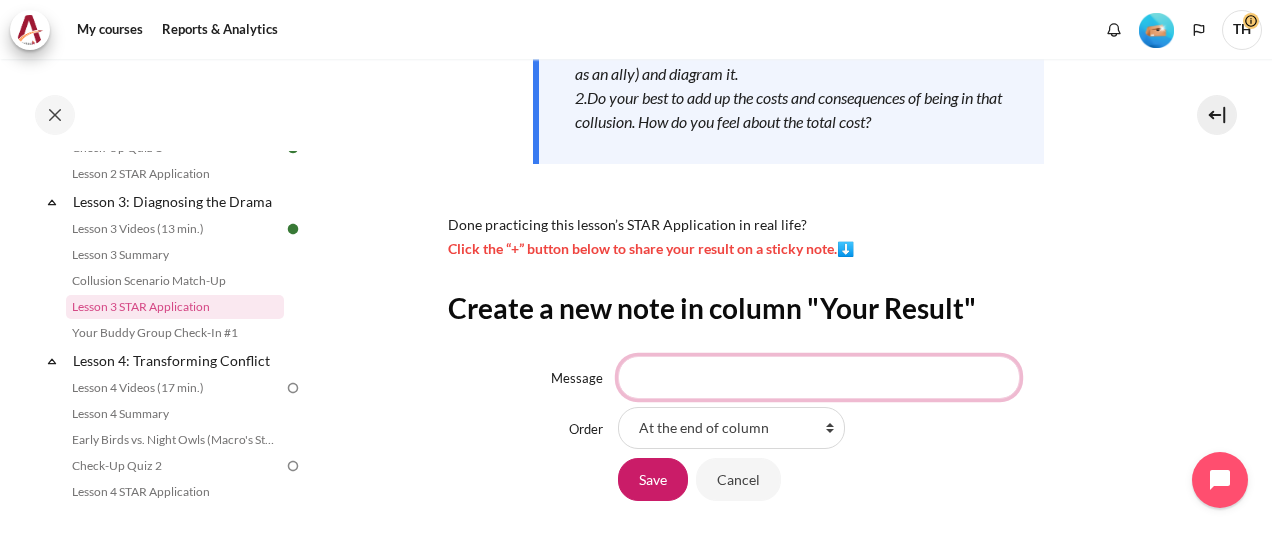 click on "Message" at bounding box center [819, 377] 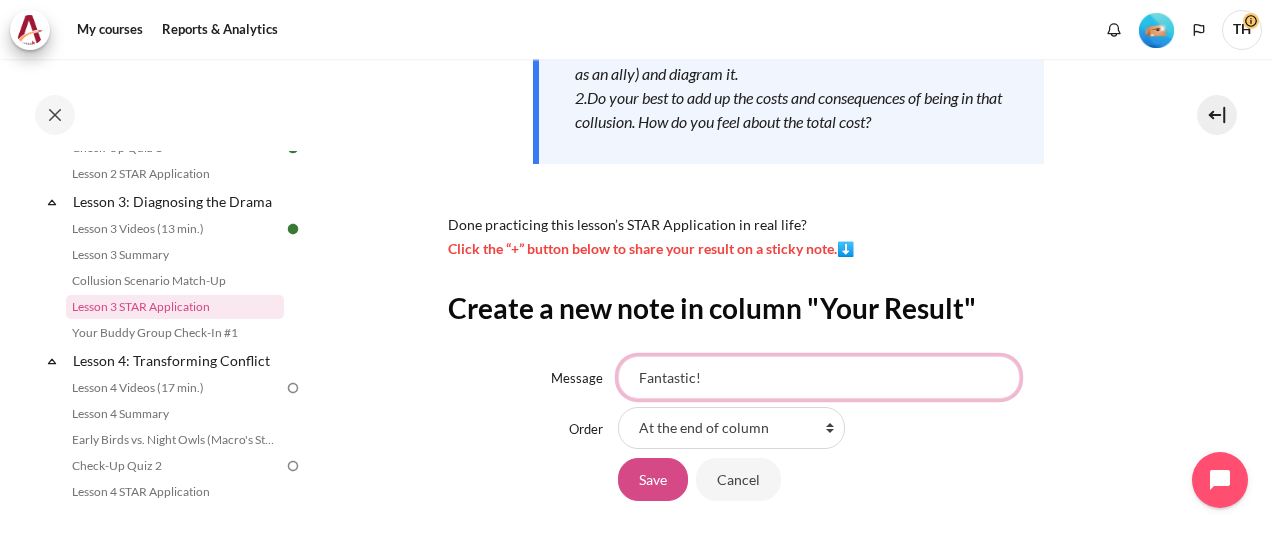 type on "Fantastic!" 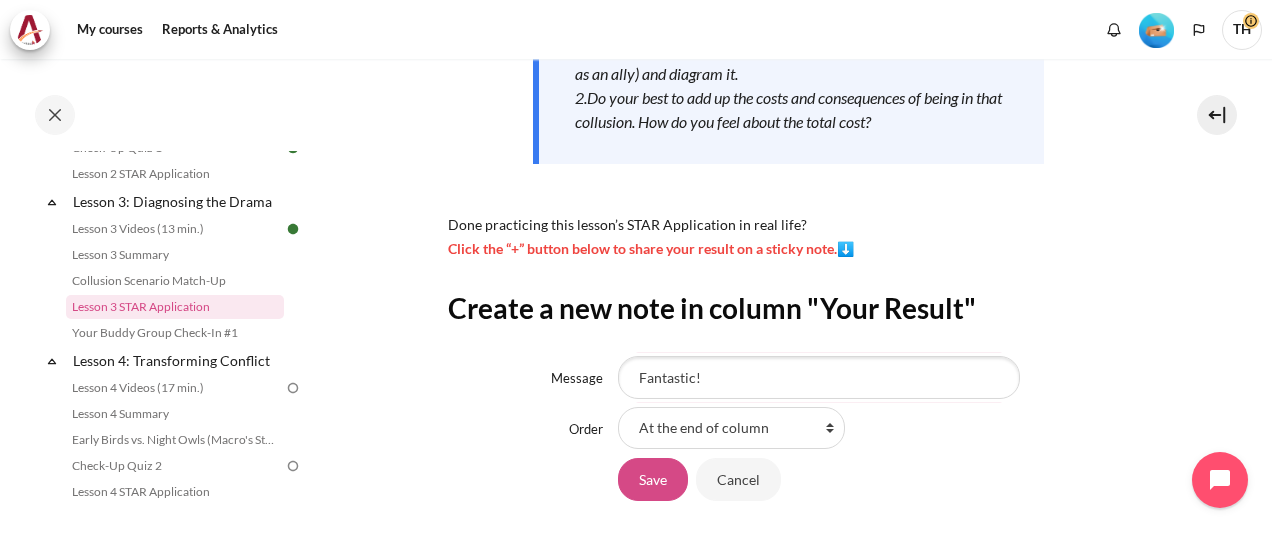 click on "Save" at bounding box center [653, 479] 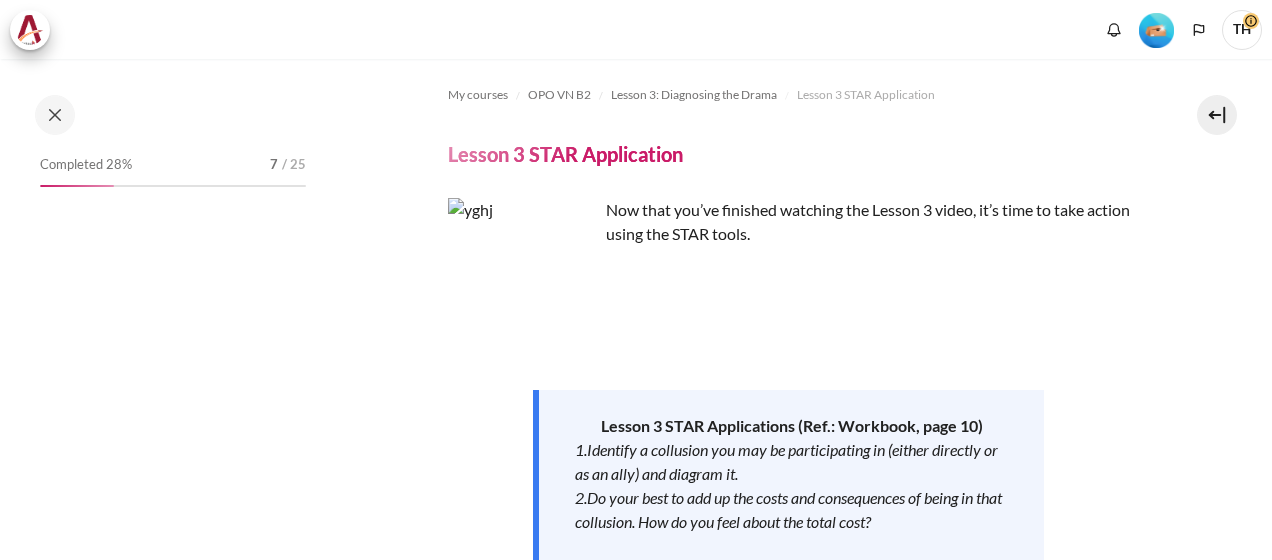 scroll, scrollTop: 0, scrollLeft: 0, axis: both 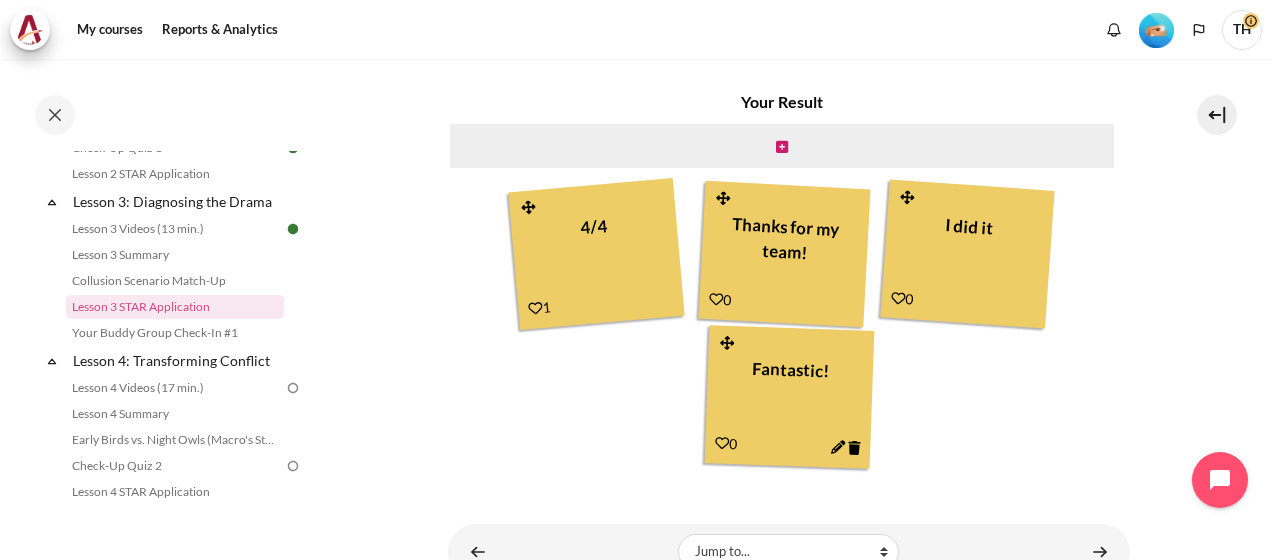 click at bounding box center [716, 299] 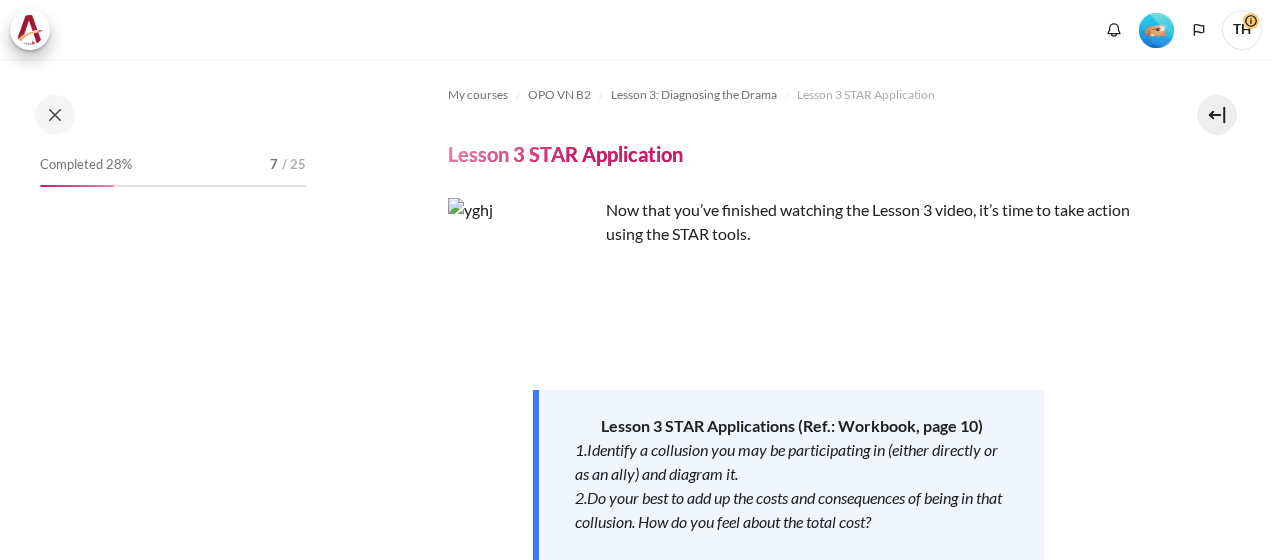 scroll, scrollTop: 0, scrollLeft: 0, axis: both 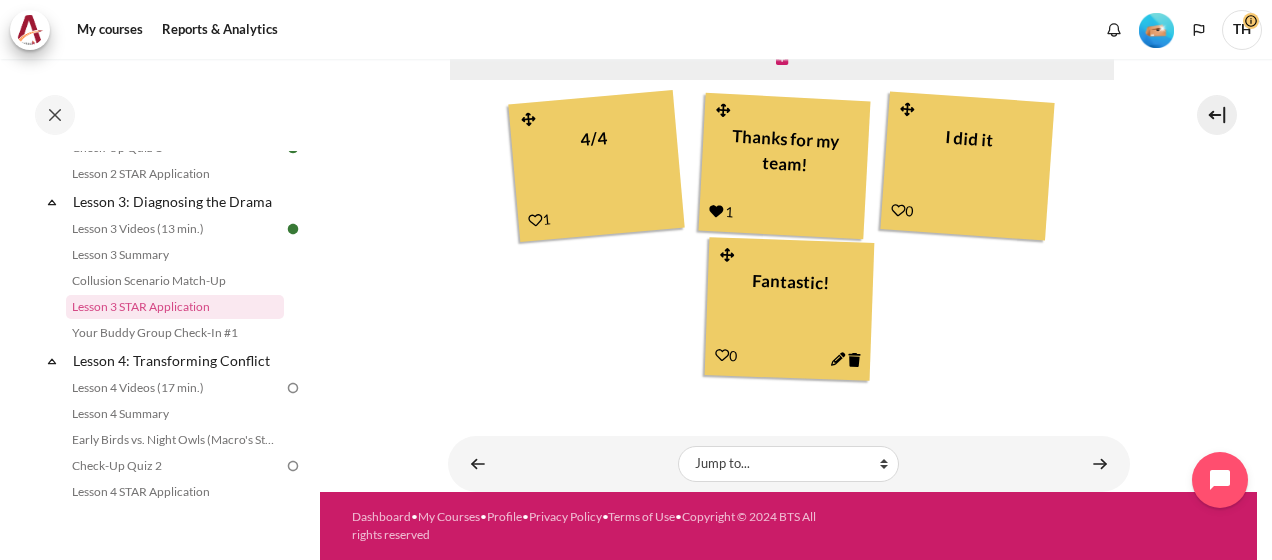 click at bounding box center (898, 210) 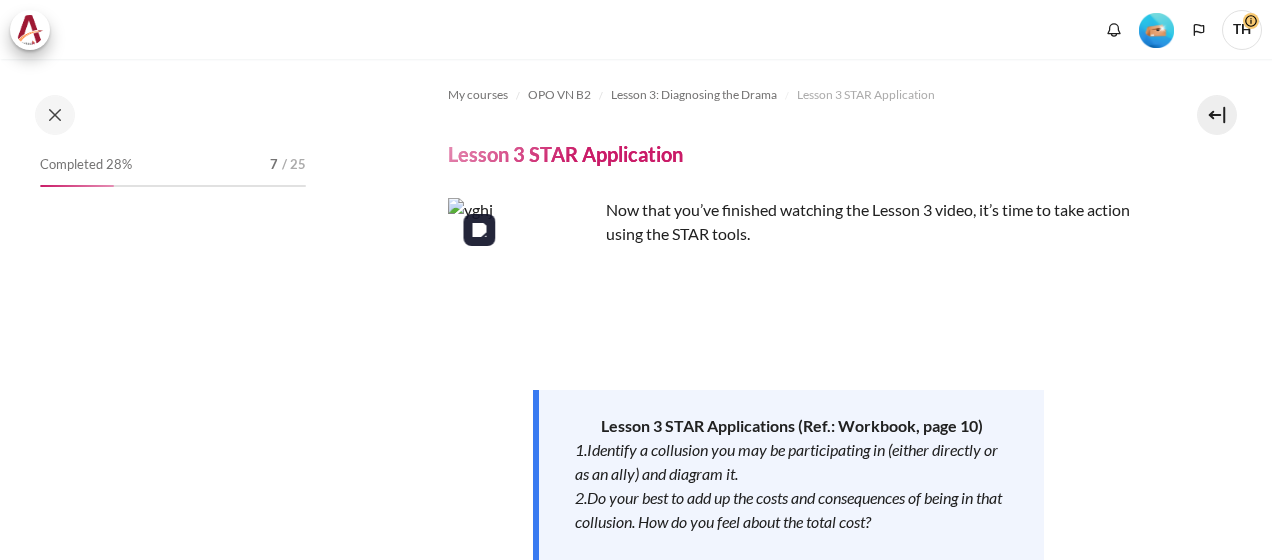scroll, scrollTop: 0, scrollLeft: 0, axis: both 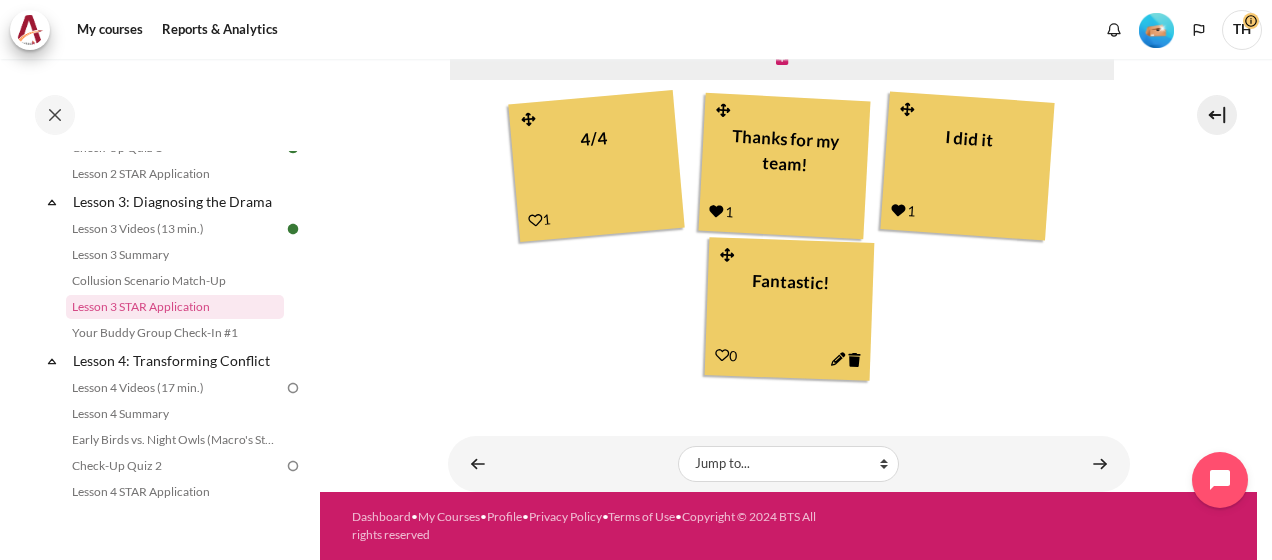 click at bounding box center (535, 220) 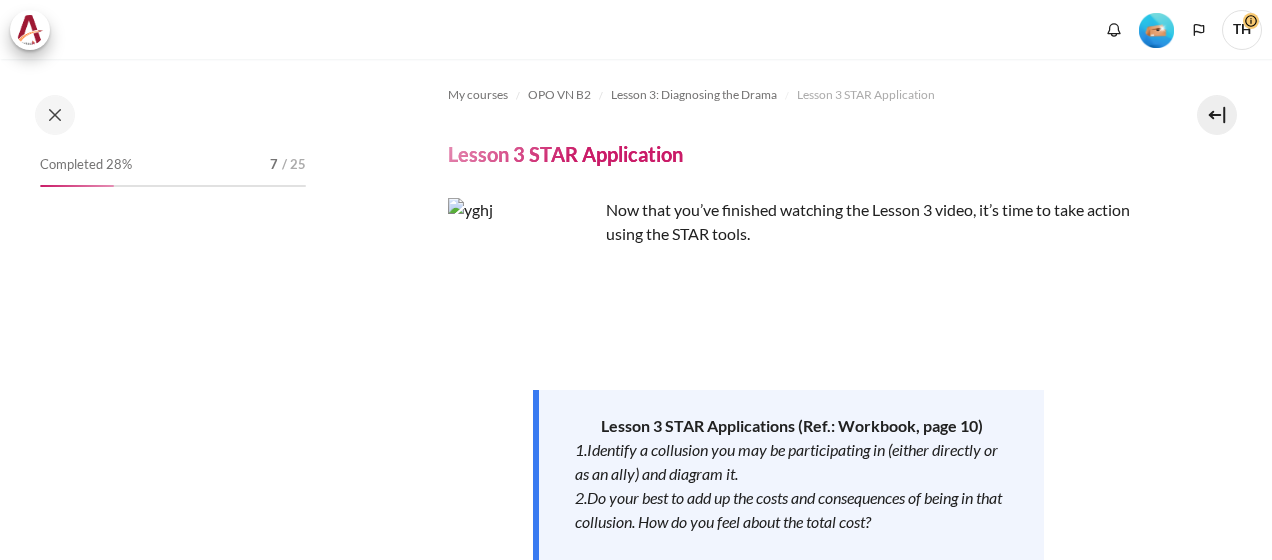 scroll, scrollTop: 0, scrollLeft: 0, axis: both 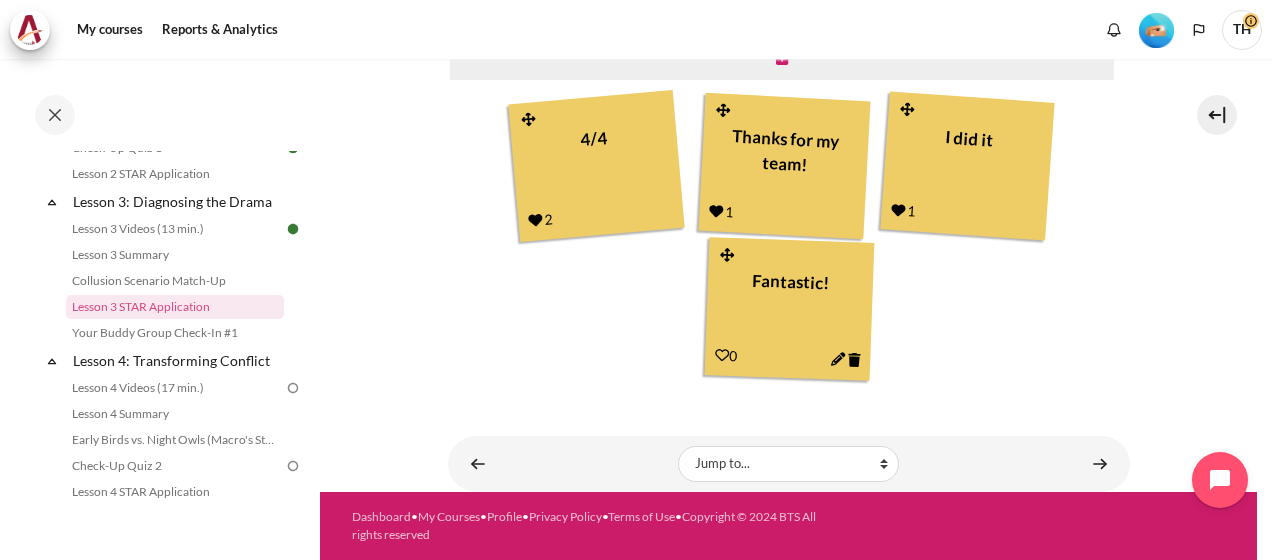 click at bounding box center [722, 355] 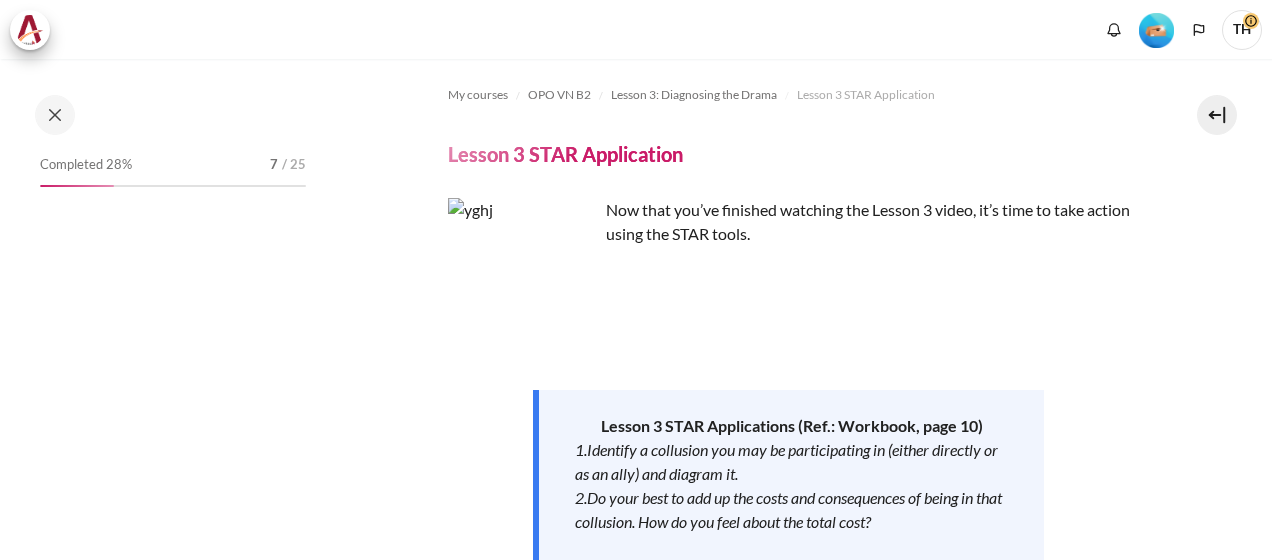 scroll, scrollTop: 0, scrollLeft: 0, axis: both 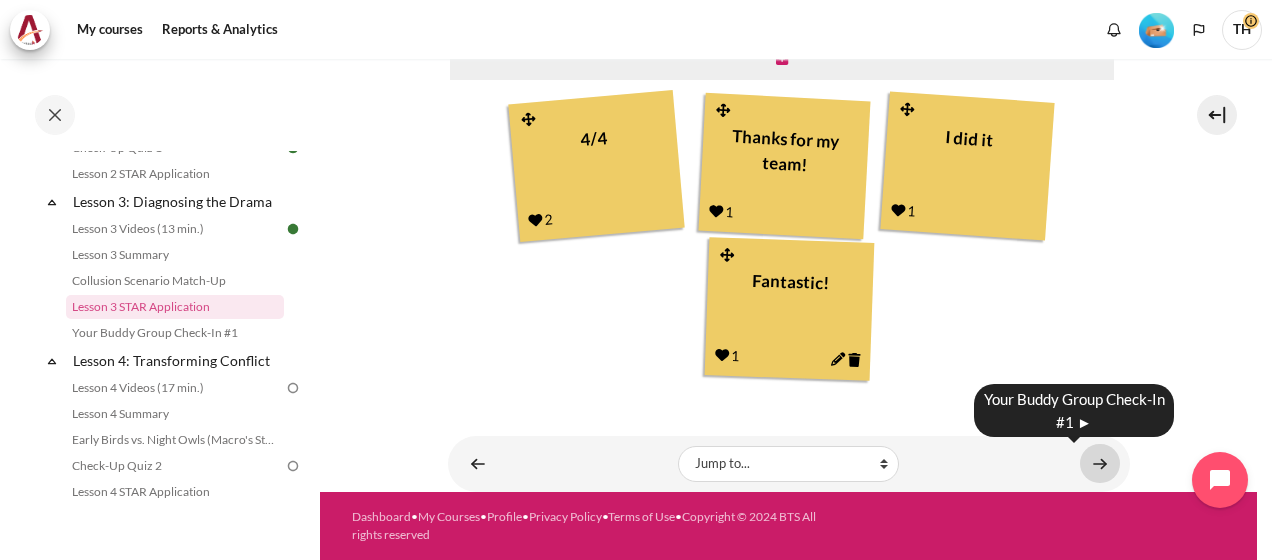 click at bounding box center (1100, 463) 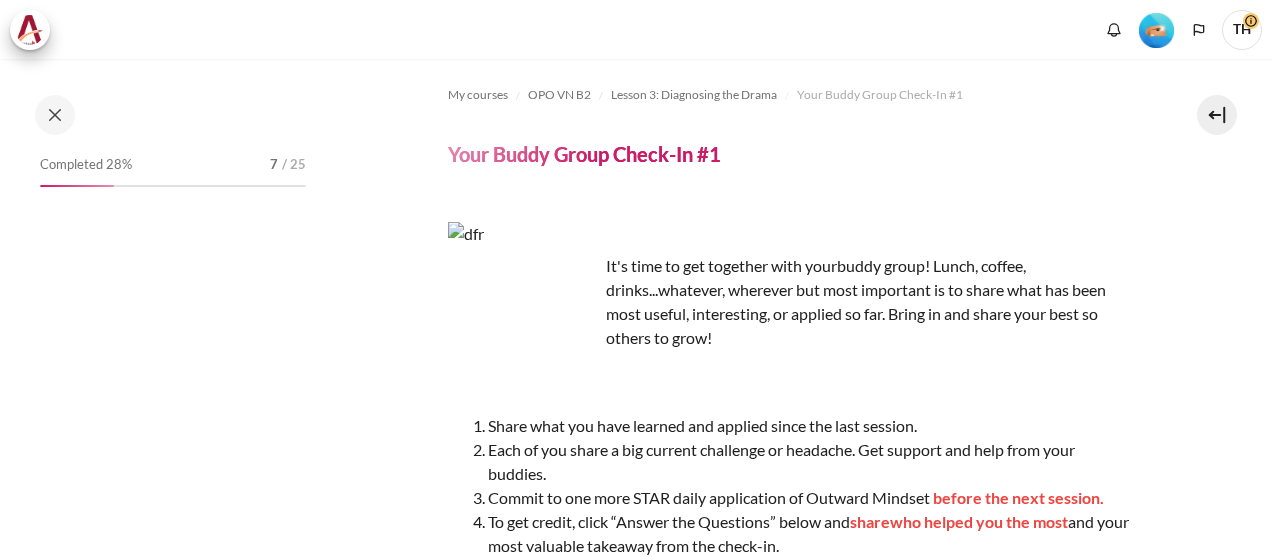 scroll, scrollTop: 0, scrollLeft: 0, axis: both 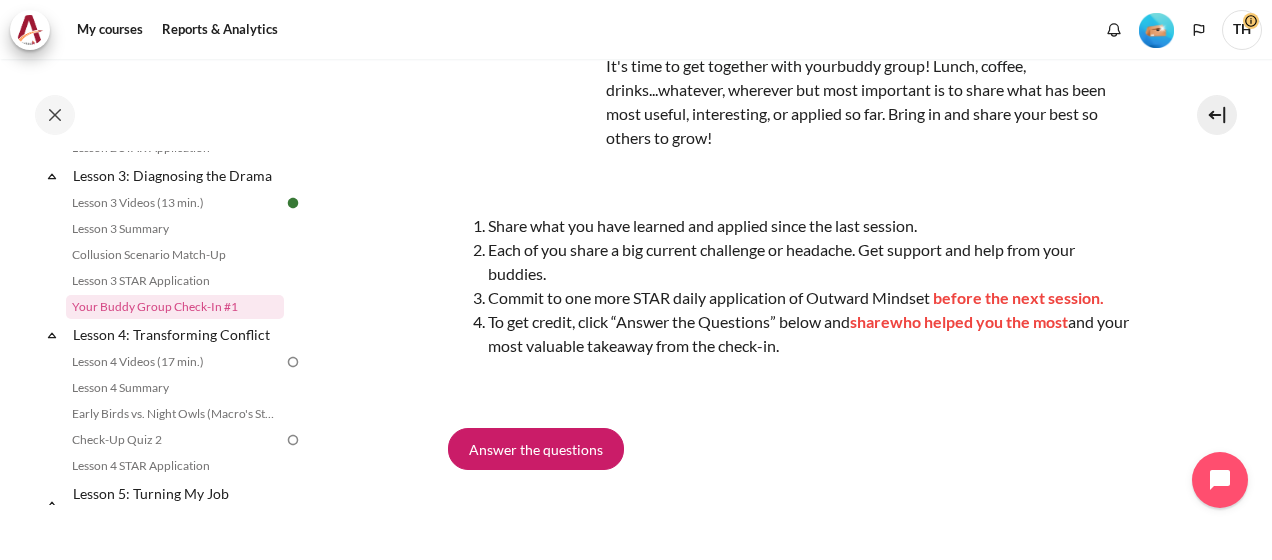 click on "Commit to one more STAR daily application of Outward Mindset   before the next session ." at bounding box center [809, 298] 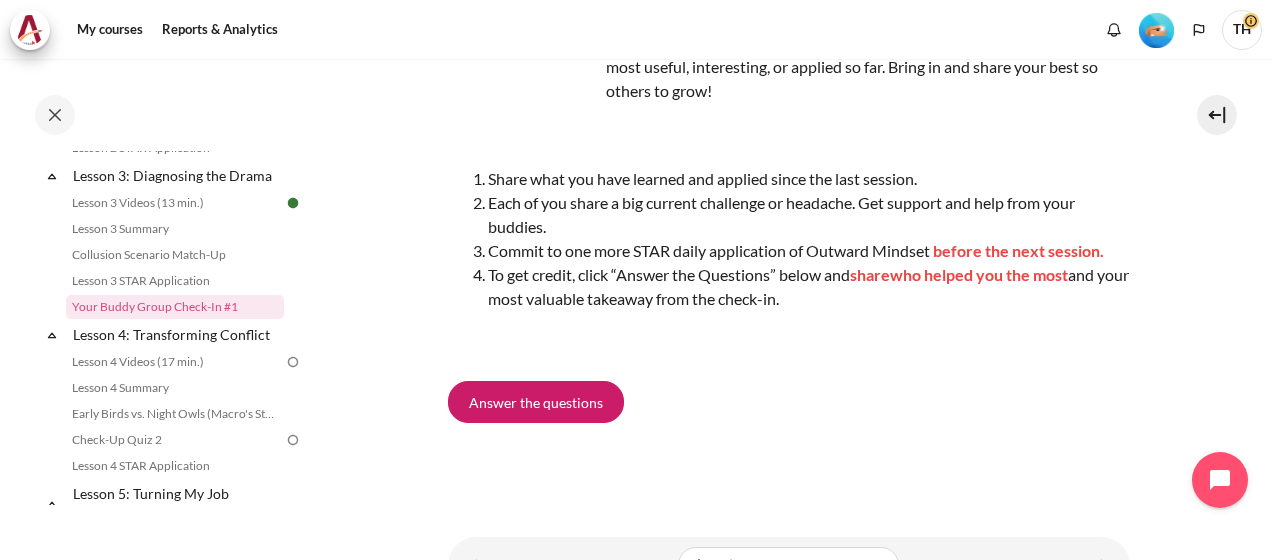 scroll, scrollTop: 147, scrollLeft: 0, axis: vertical 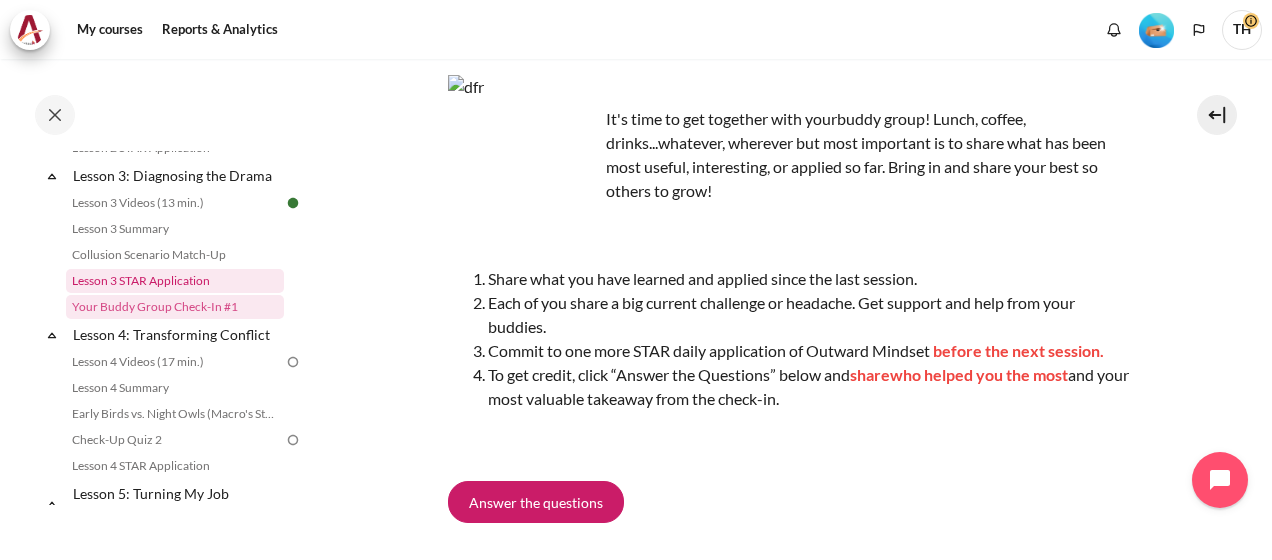 click on "Lesson 3 STAR Application" at bounding box center [175, 281] 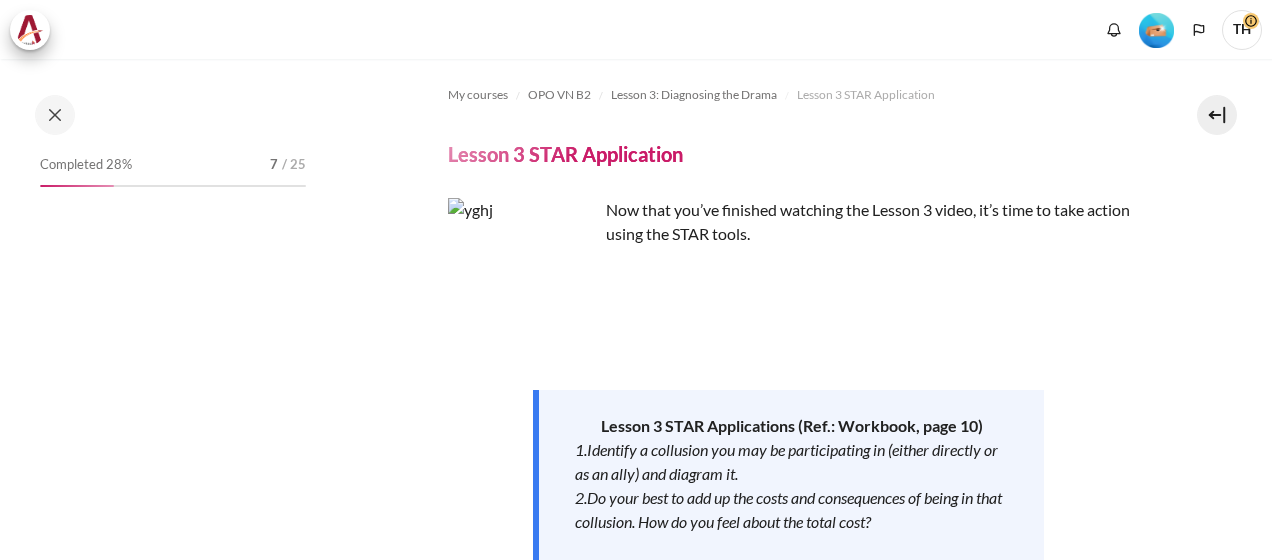 scroll, scrollTop: 0, scrollLeft: 0, axis: both 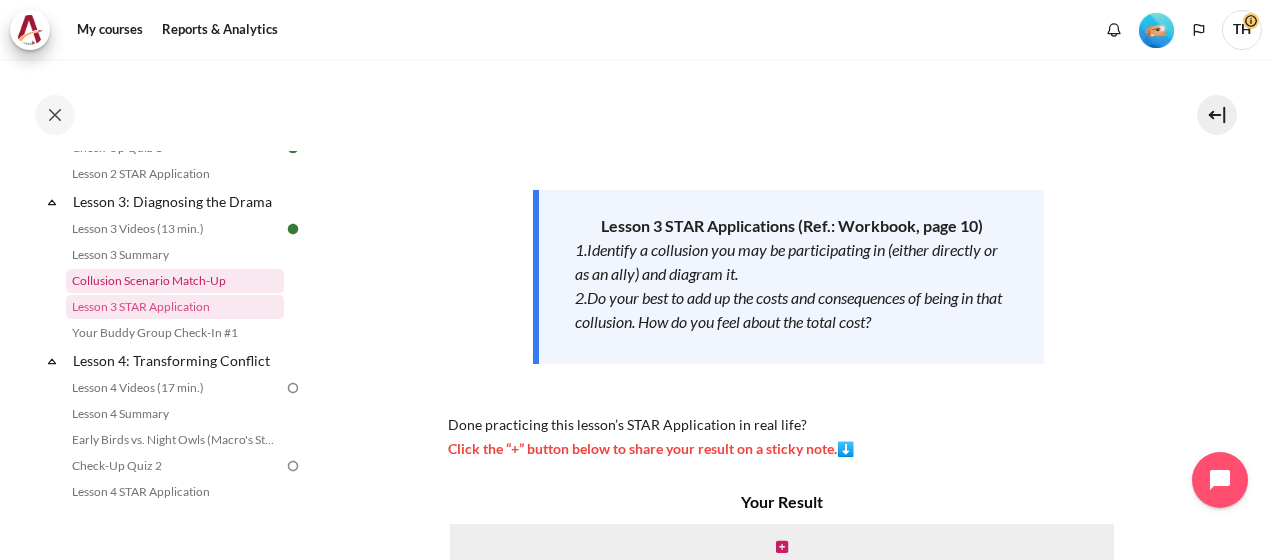 click on "Collusion Scenario Match-Up" at bounding box center (175, 281) 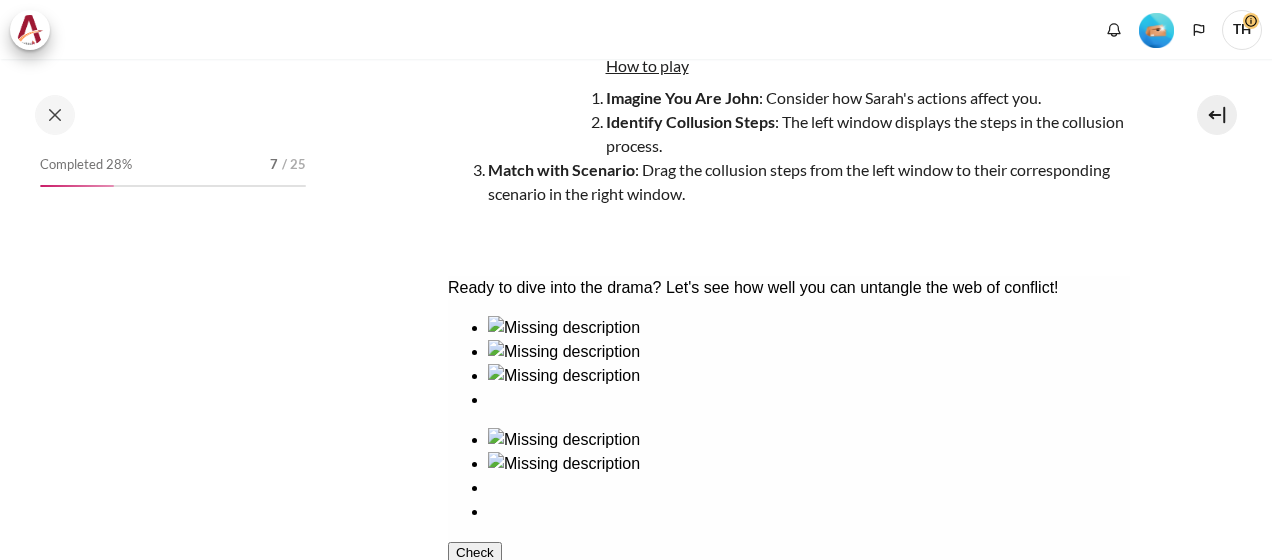 scroll, scrollTop: 0, scrollLeft: 0, axis: both 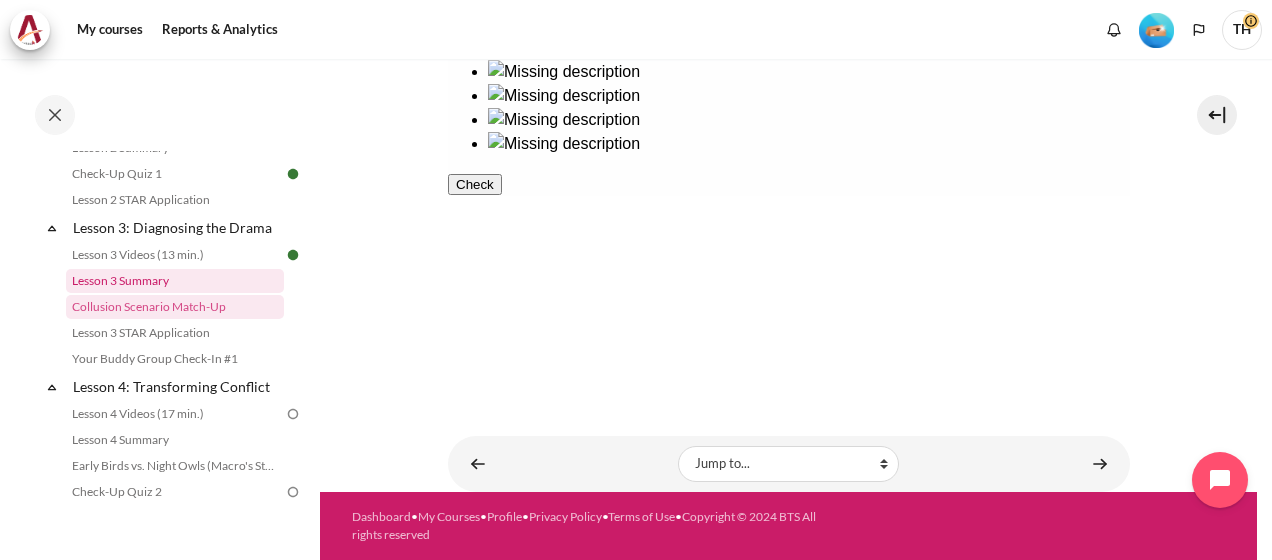 click on "Lesson 3 Summary" at bounding box center [175, 281] 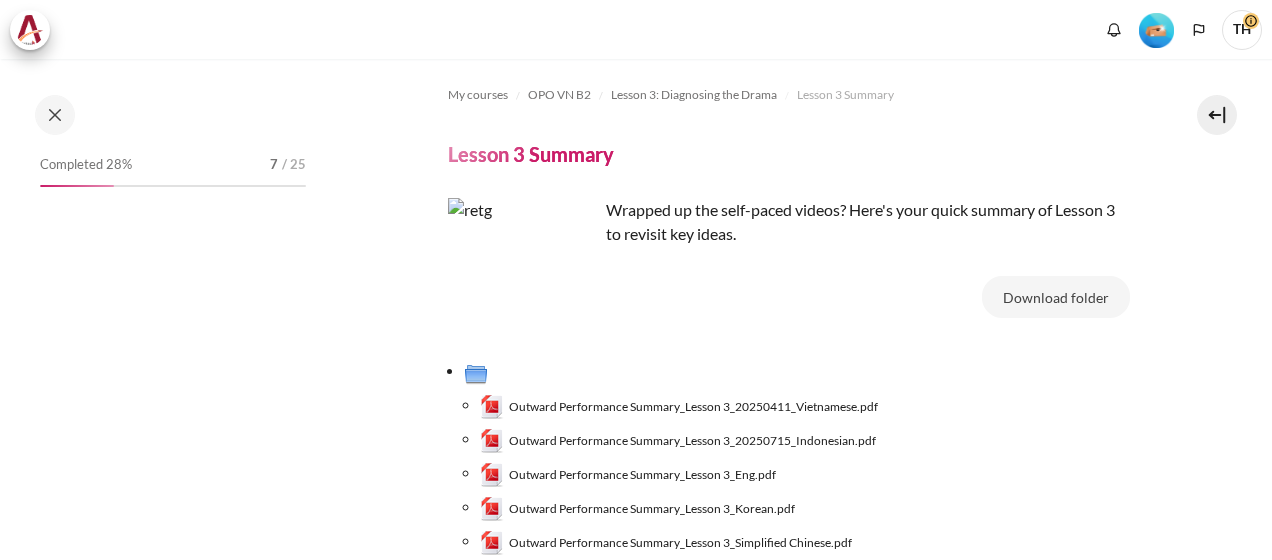 scroll, scrollTop: 0, scrollLeft: 0, axis: both 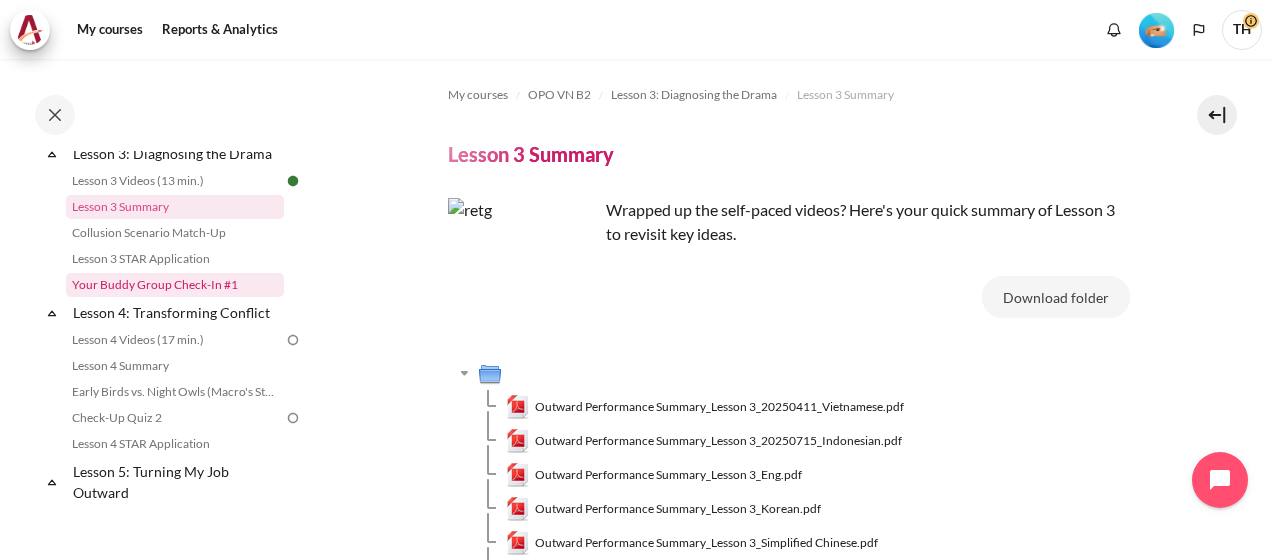 click on "Your Buddy  Group Check-In #1" at bounding box center (175, 285) 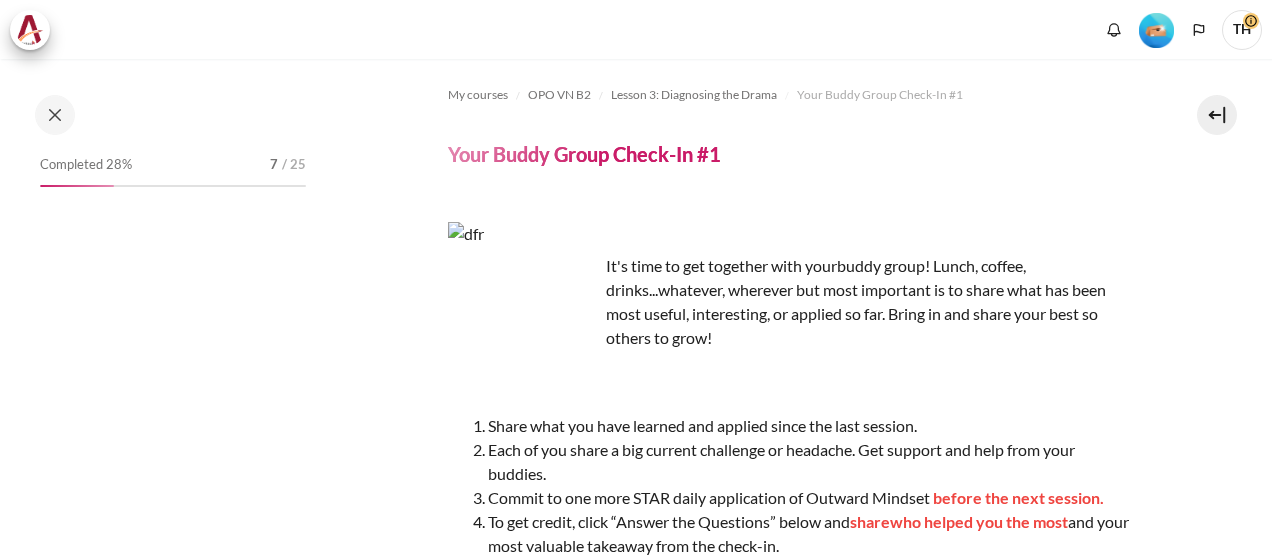 scroll, scrollTop: 0, scrollLeft: 0, axis: both 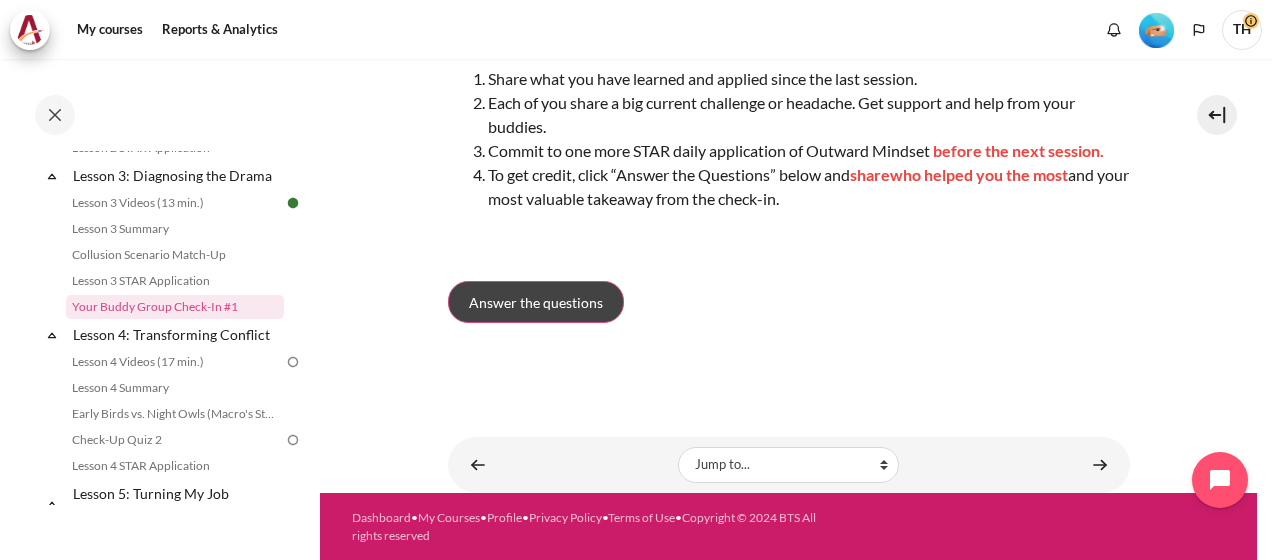 click on "Answer the questions" at bounding box center [536, 302] 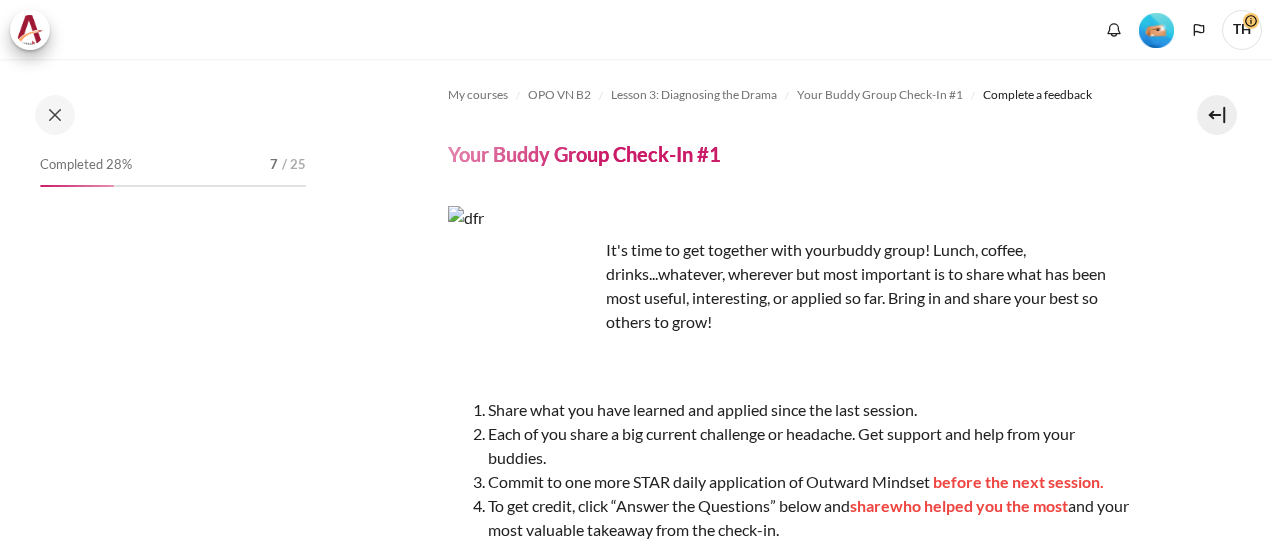 scroll, scrollTop: 0, scrollLeft: 0, axis: both 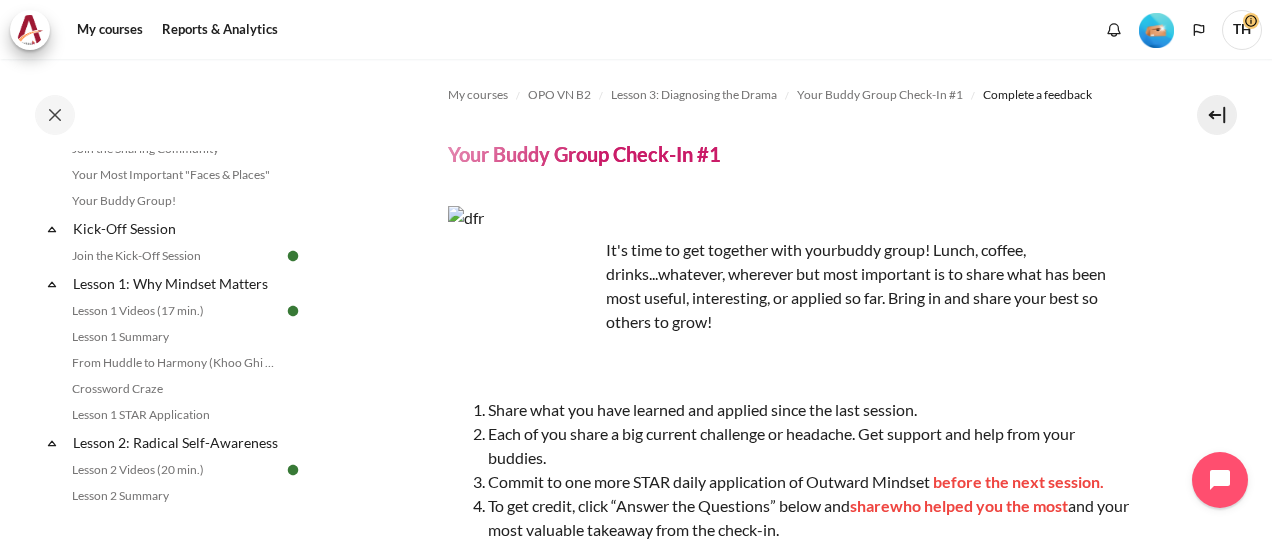 click at bounding box center (1156, 30) 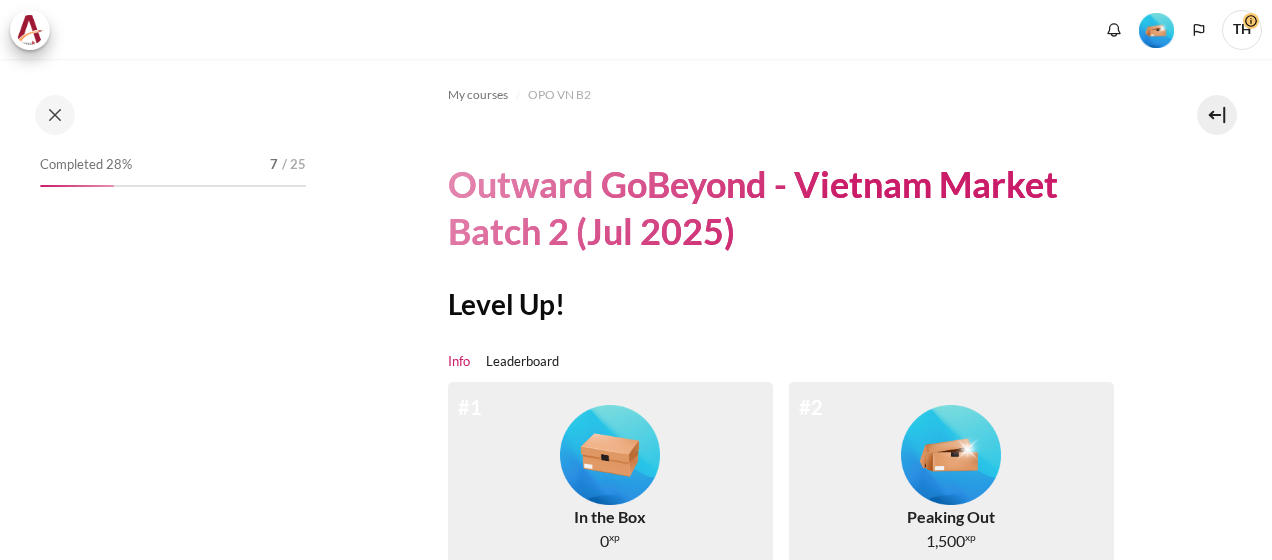 scroll, scrollTop: 0, scrollLeft: 0, axis: both 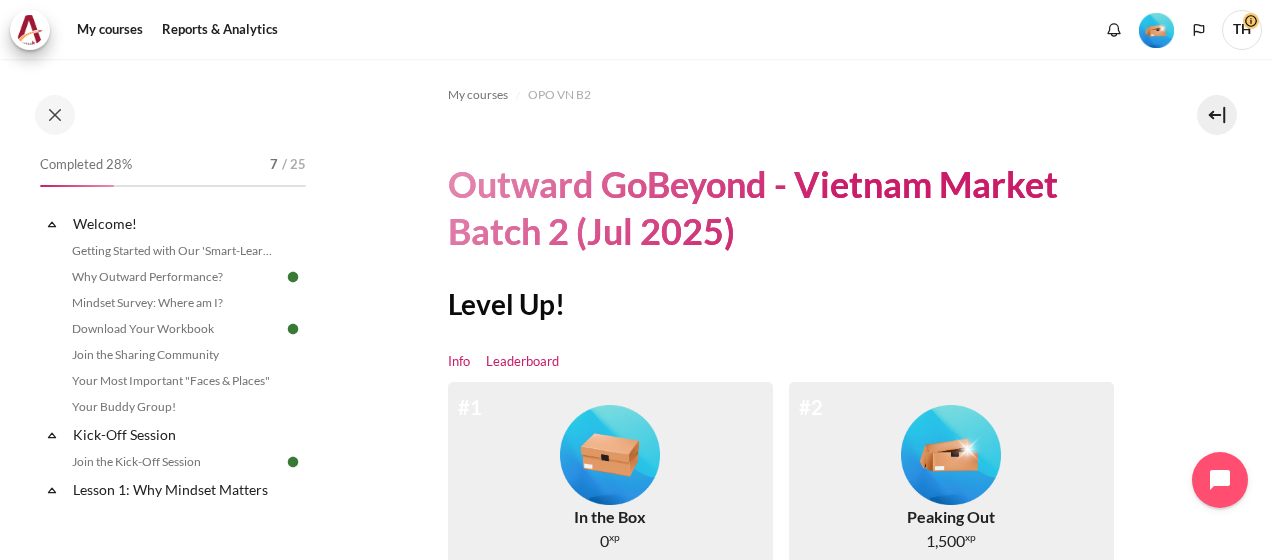 click on "Leaderboard" at bounding box center [522, 362] 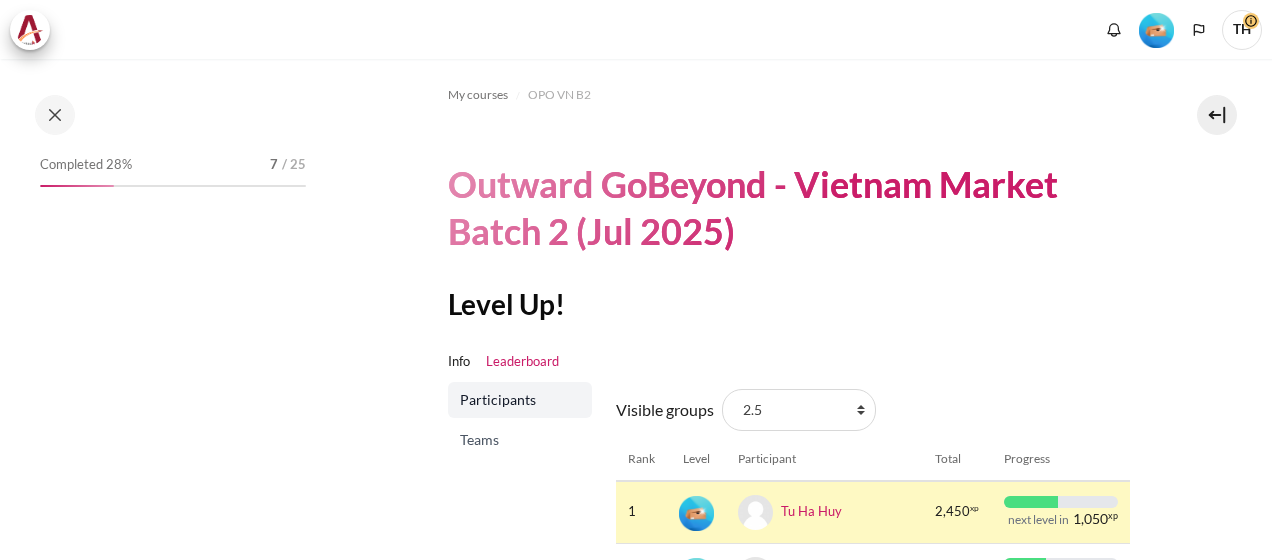 scroll, scrollTop: 0, scrollLeft: 0, axis: both 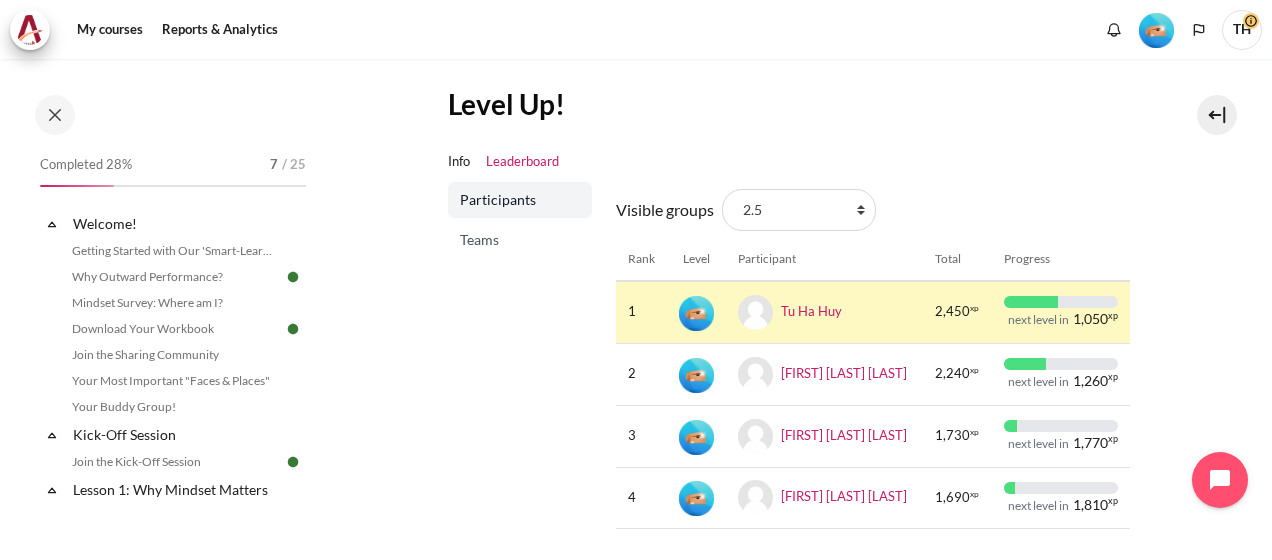 click on "Teams" at bounding box center [522, 240] 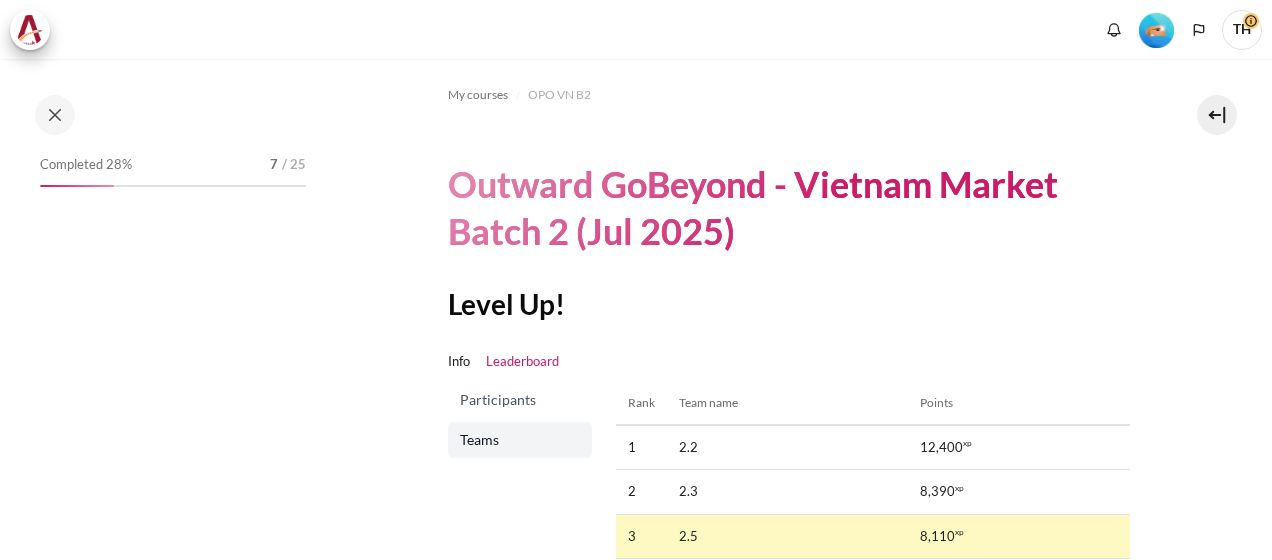 scroll, scrollTop: 0, scrollLeft: 0, axis: both 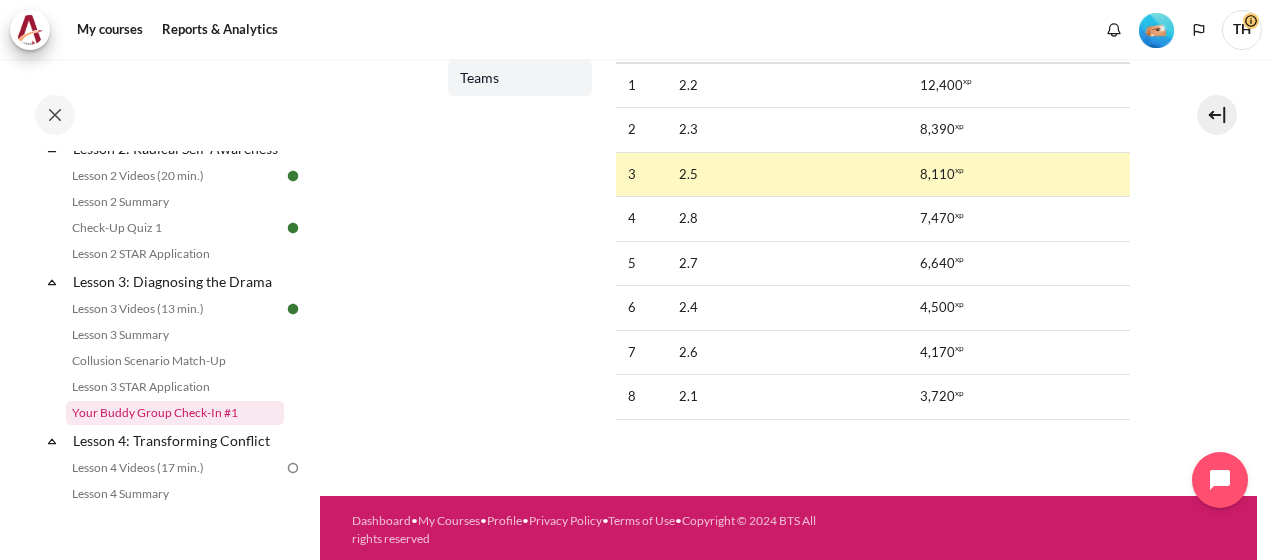 click on "Your Buddy  Group Check-In #1" at bounding box center (175, 413) 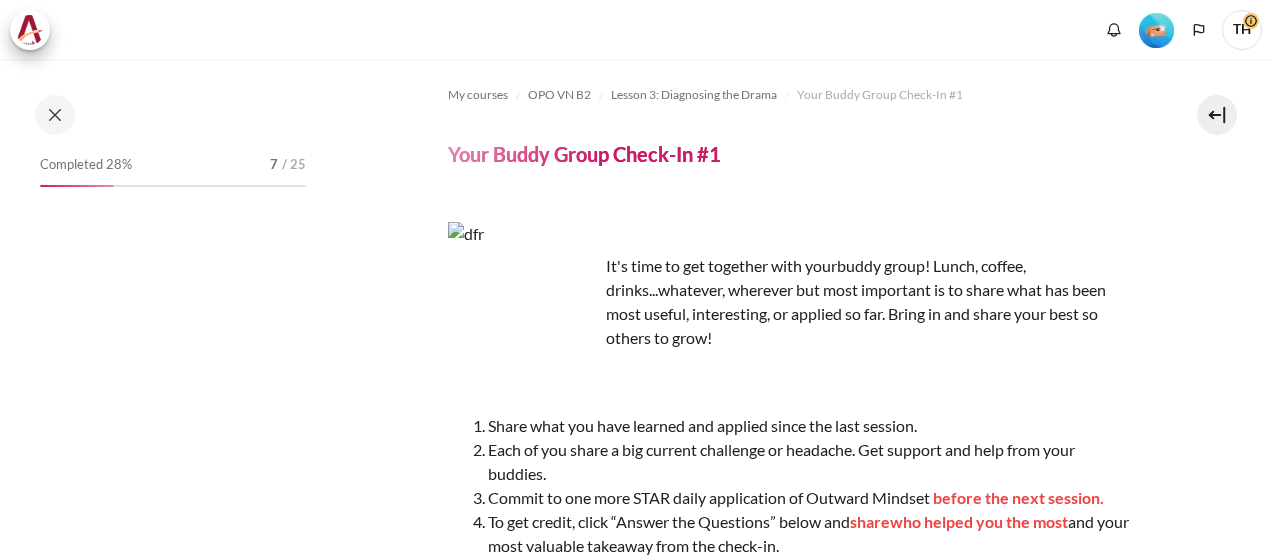 scroll, scrollTop: 0, scrollLeft: 0, axis: both 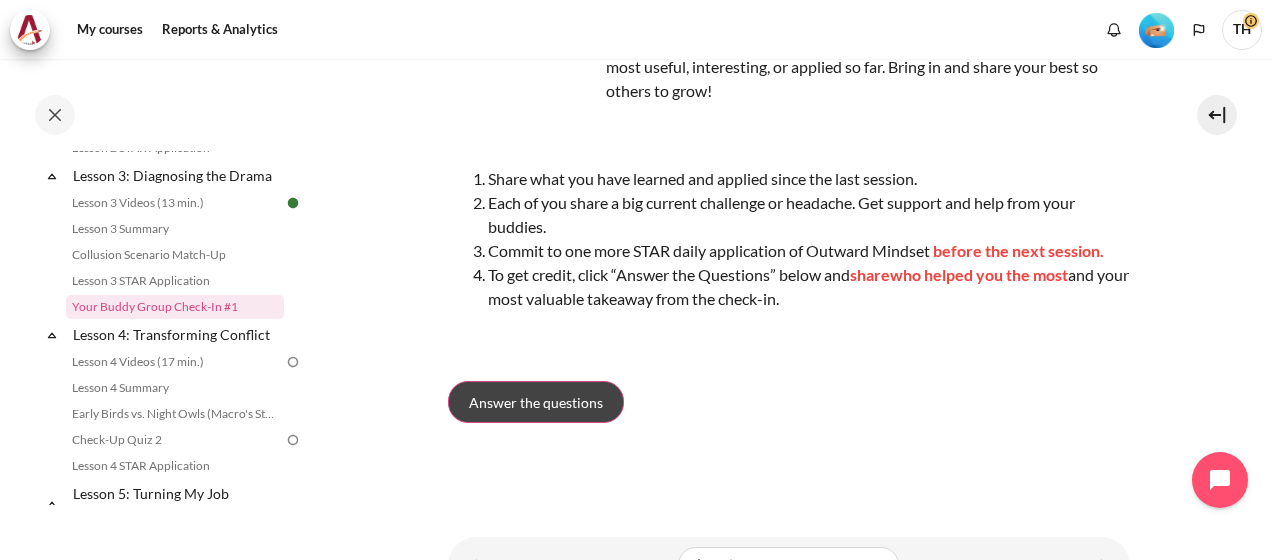 click on "Answer the questions" at bounding box center (536, 402) 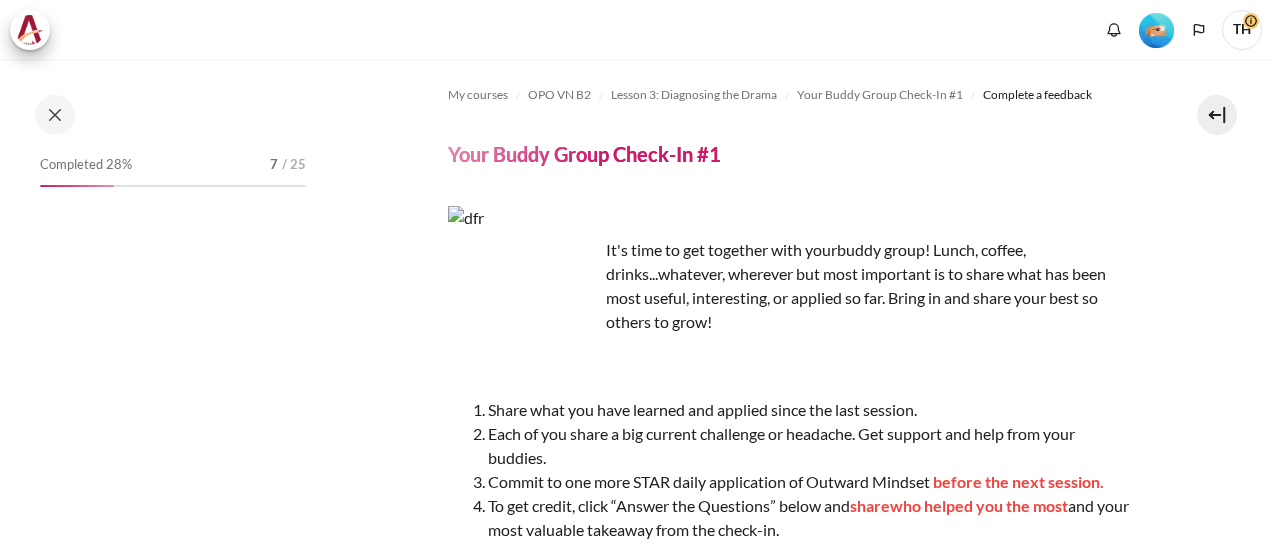 scroll, scrollTop: 0, scrollLeft: 0, axis: both 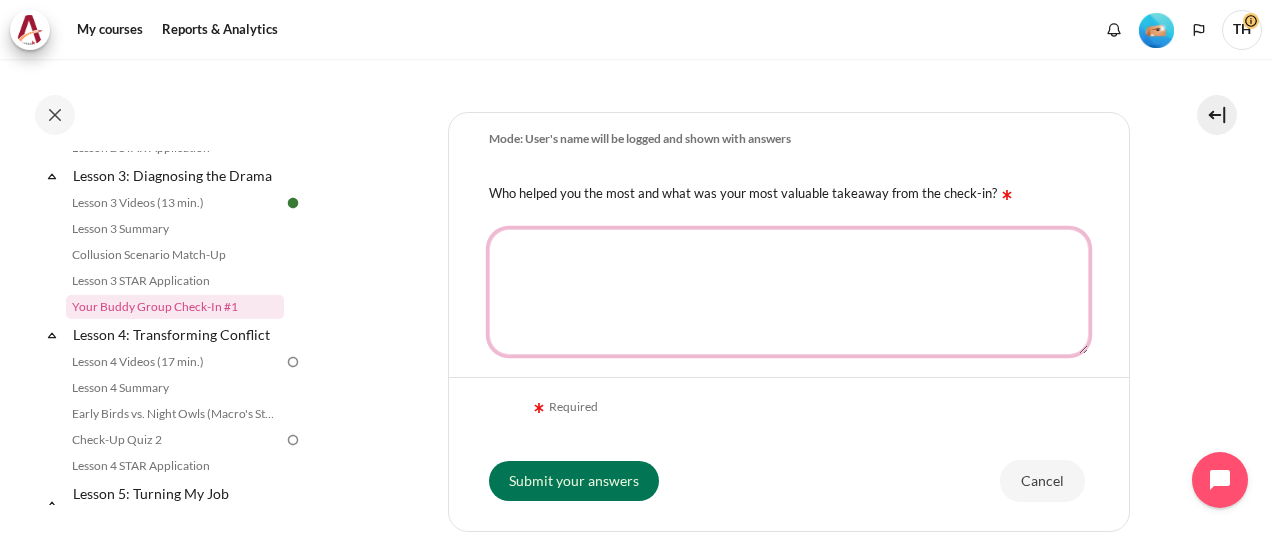 click on "Who helped you the most and what was your most valuable takeaway from the check-in?" at bounding box center (789, 292) 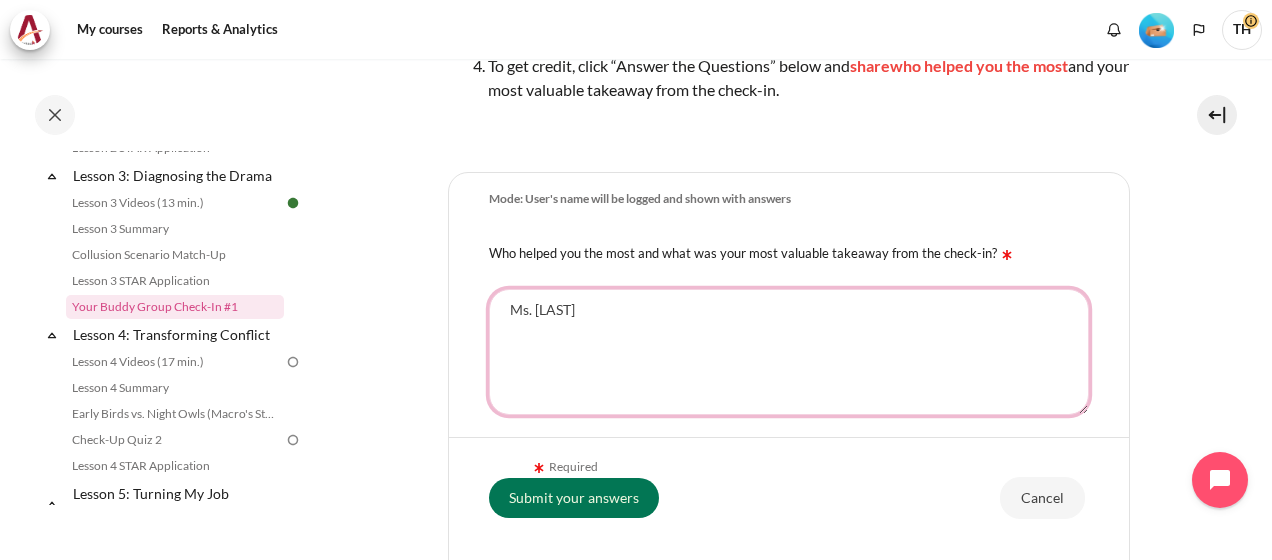 scroll, scrollTop: 454, scrollLeft: 0, axis: vertical 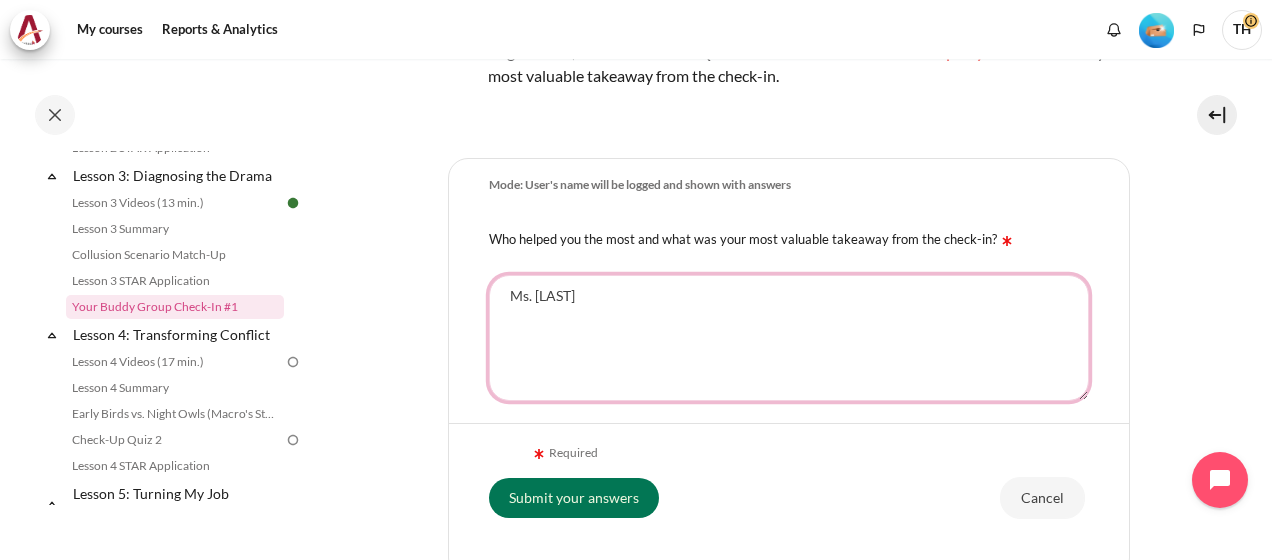 click on "Ms. Huyen" at bounding box center (789, 338) 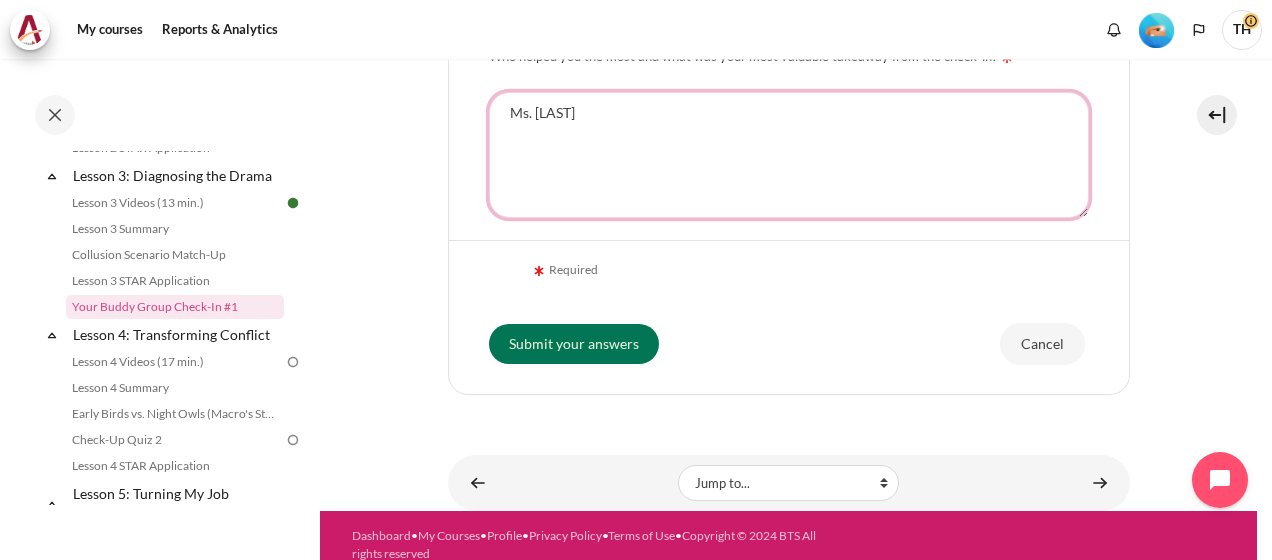 scroll, scrollTop: 654, scrollLeft: 0, axis: vertical 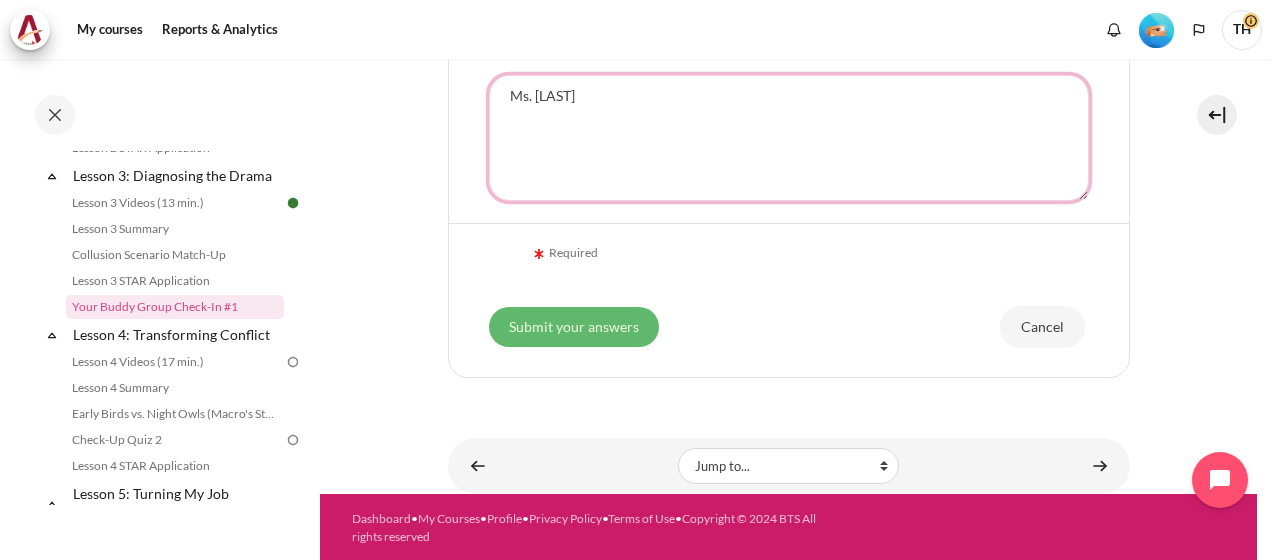 type on "Ms. Huyen" 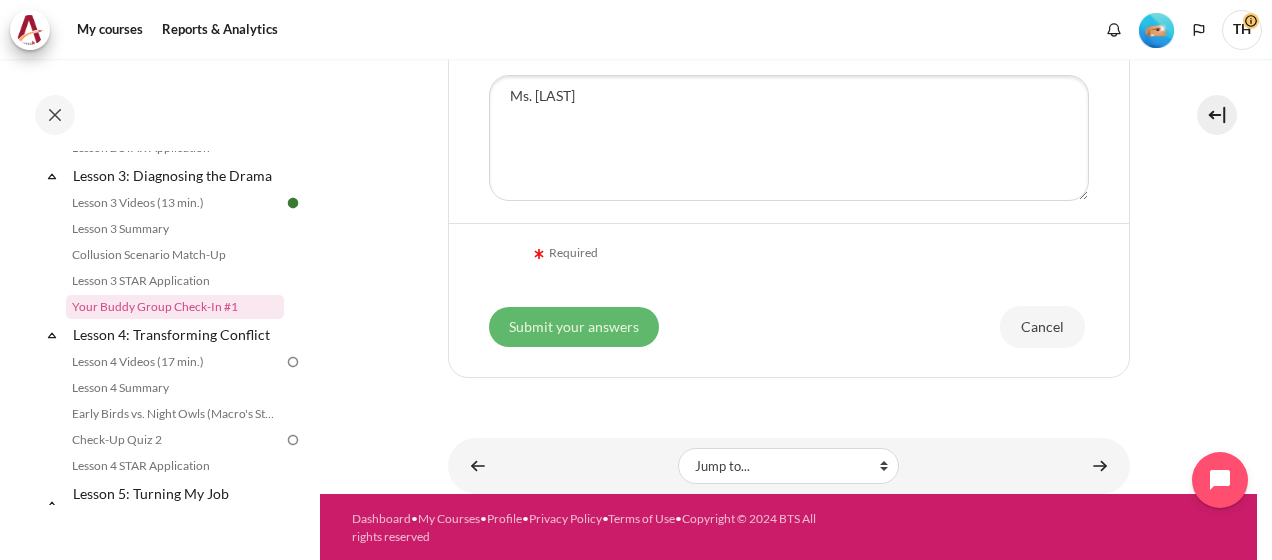 click on "Submit your answers" at bounding box center (574, 327) 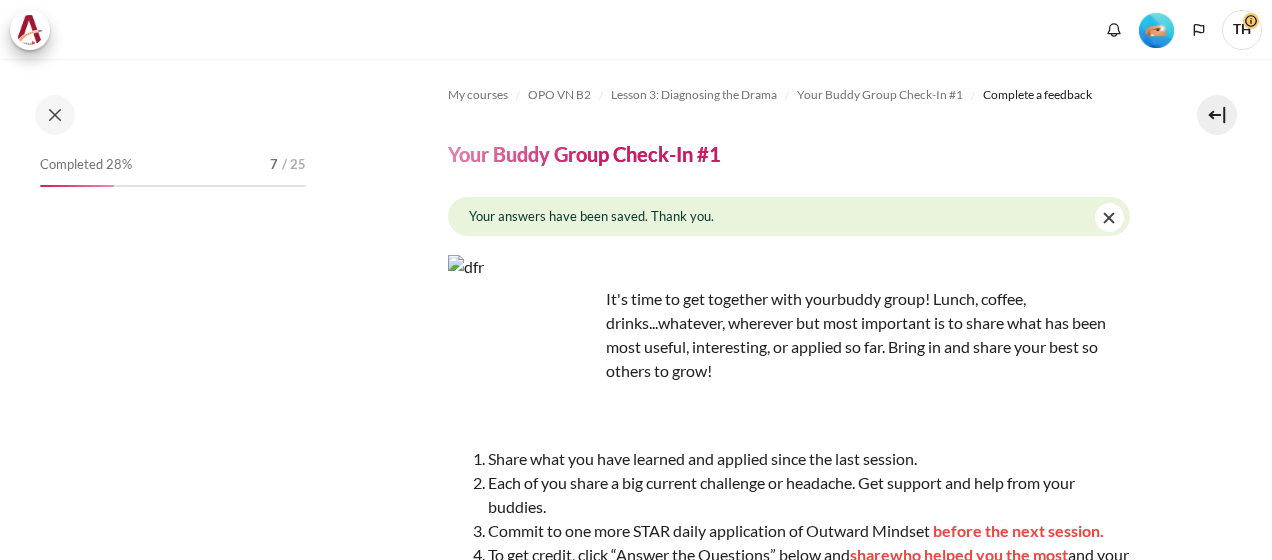 scroll, scrollTop: 0, scrollLeft: 0, axis: both 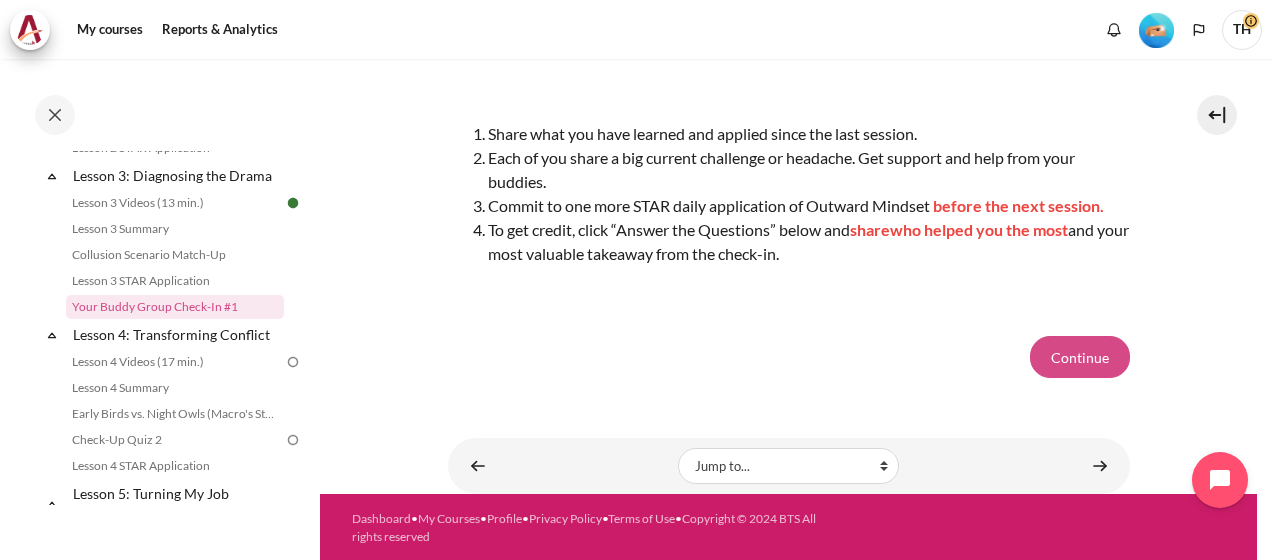 click on "Continue" at bounding box center [1080, 357] 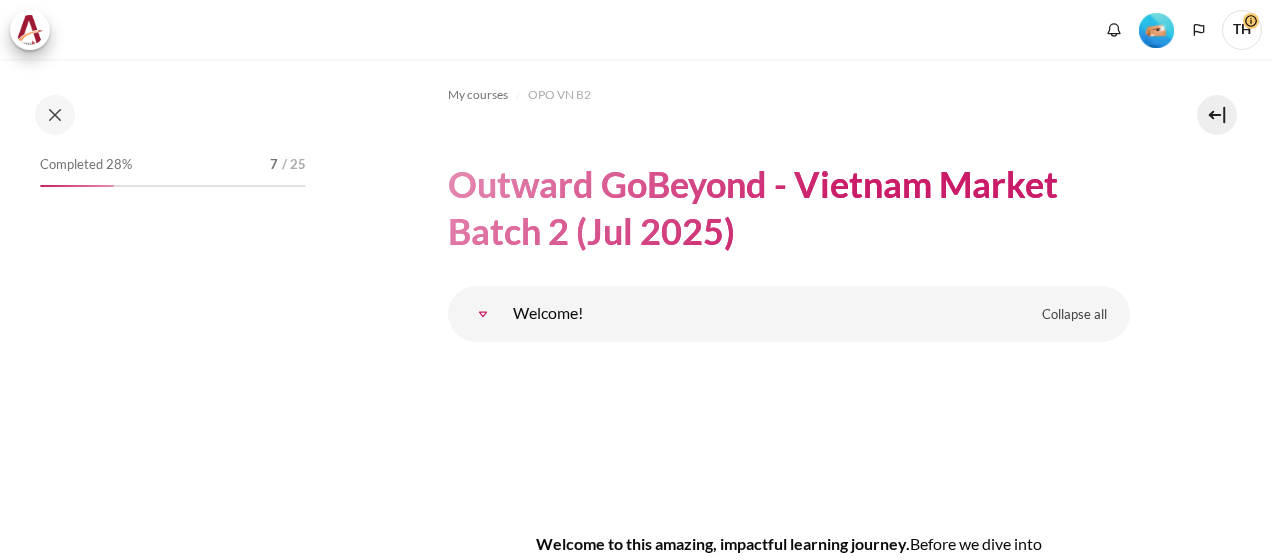 scroll, scrollTop: 0, scrollLeft: 0, axis: both 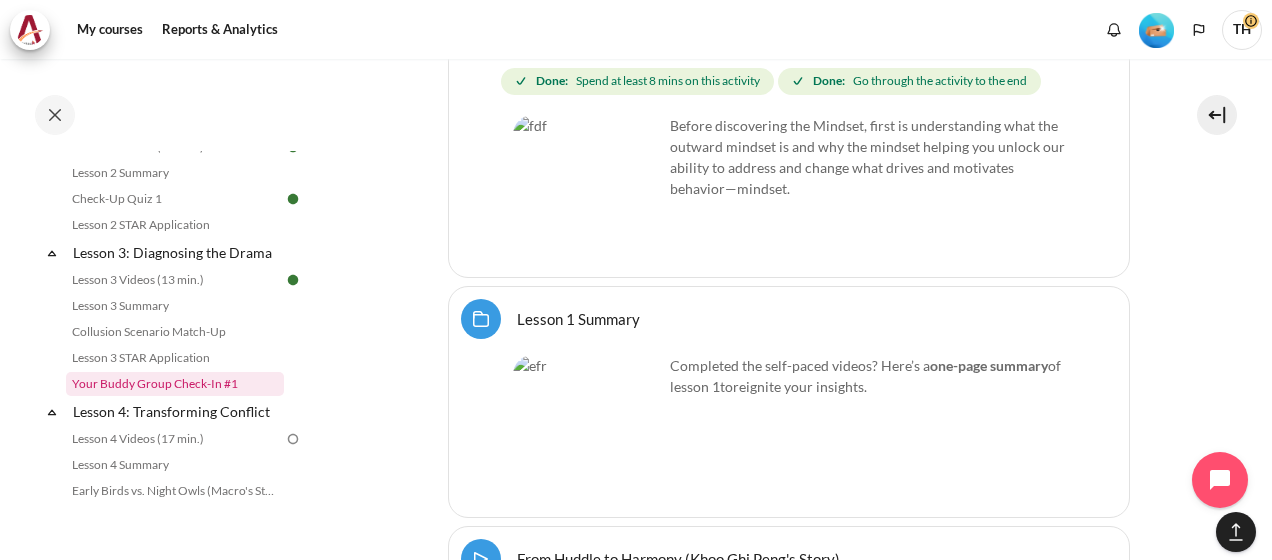 click on "Your Buddy  Group Check-In #1" at bounding box center [175, 384] 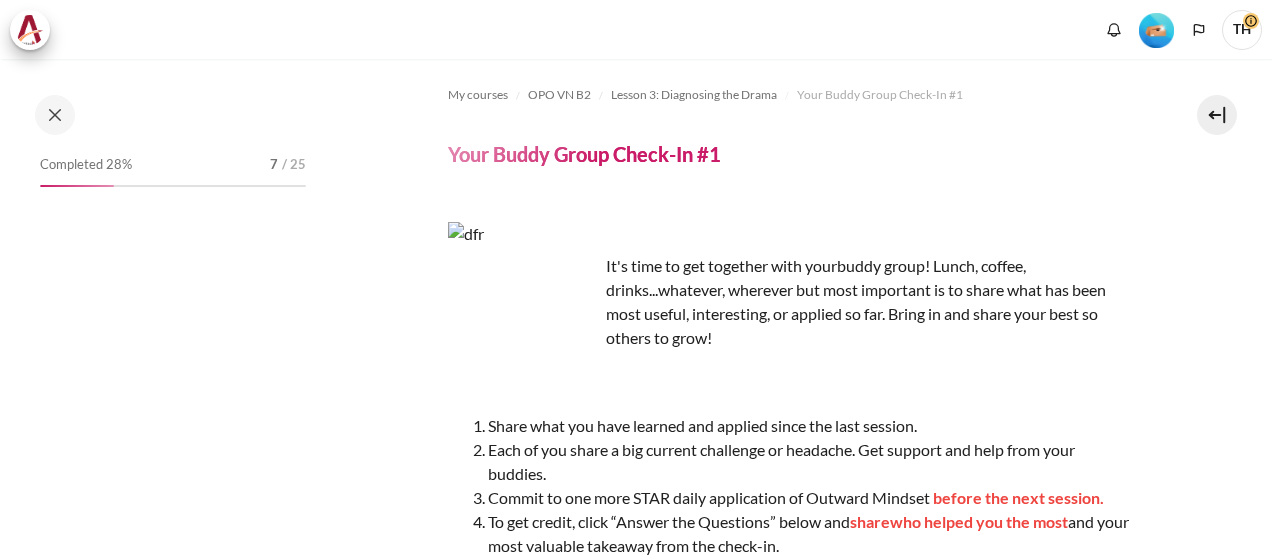scroll, scrollTop: 0, scrollLeft: 0, axis: both 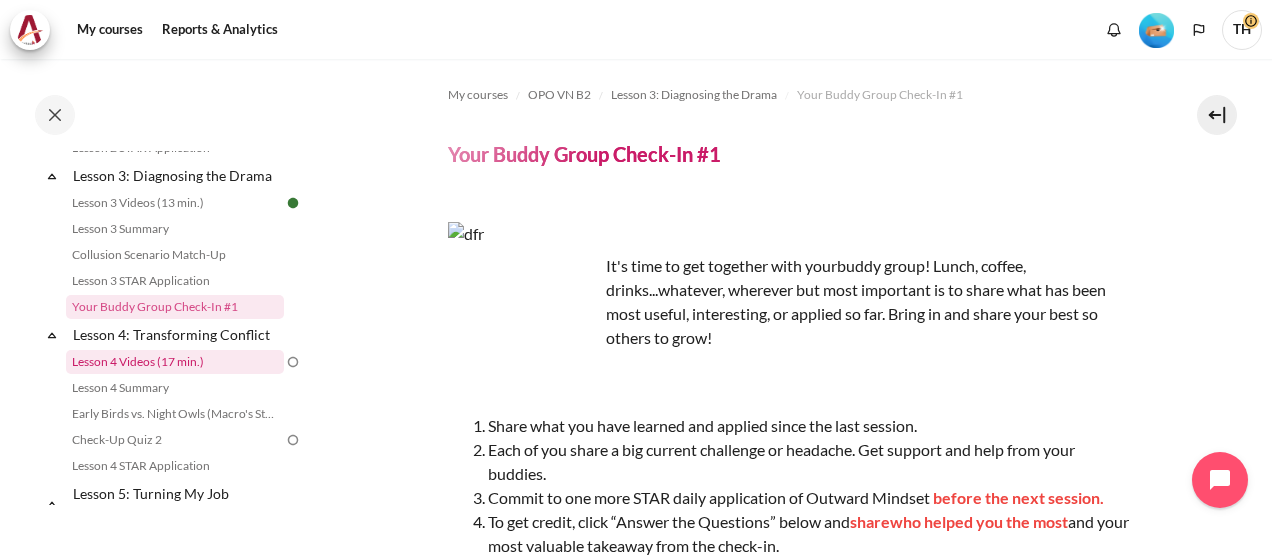 click on "Lesson 4 Videos (17 min.)" at bounding box center [175, 362] 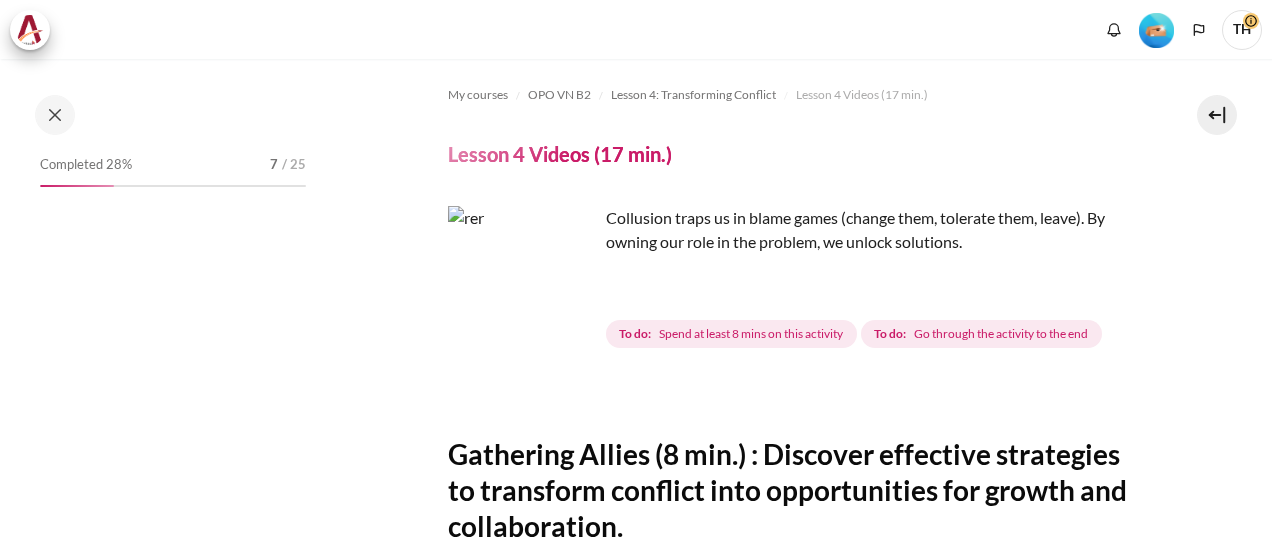 scroll, scrollTop: 0, scrollLeft: 0, axis: both 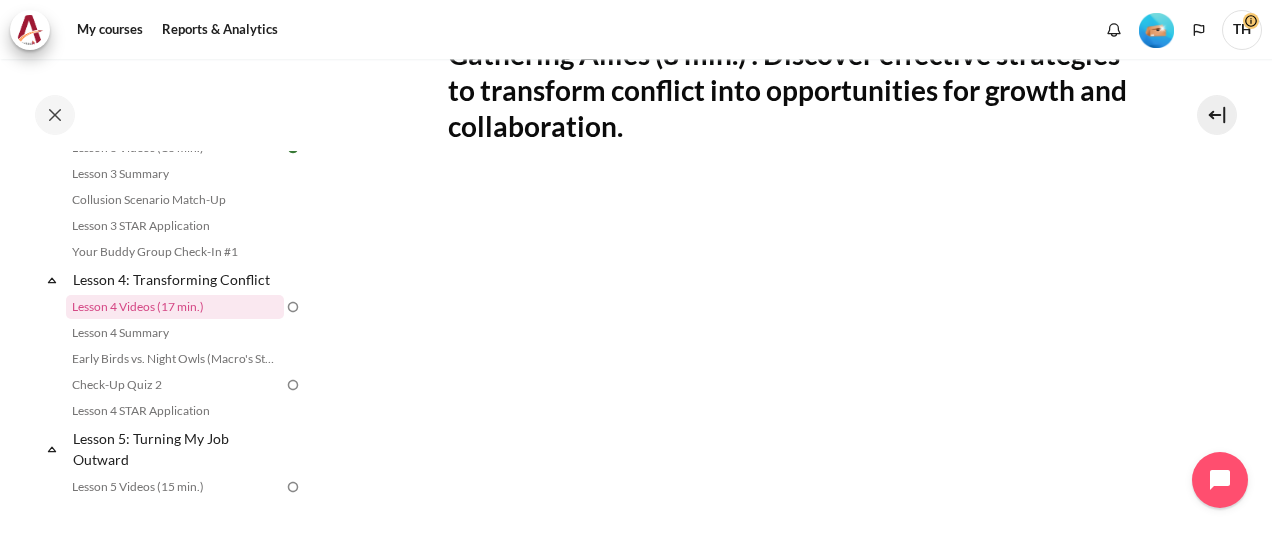 click at bounding box center [1156, 30] 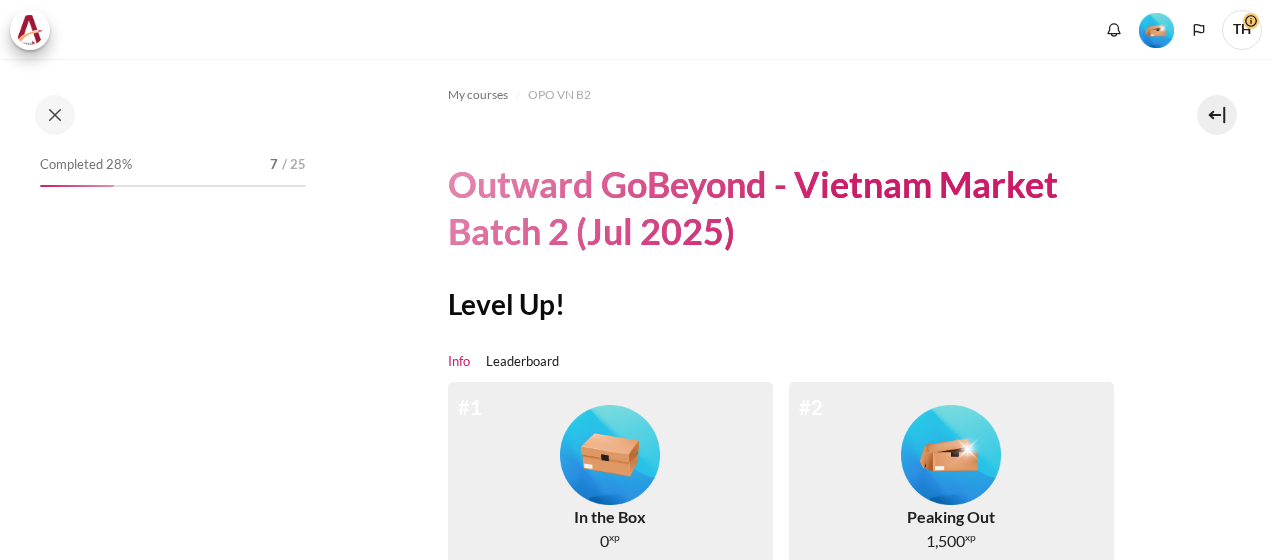 scroll, scrollTop: 0, scrollLeft: 0, axis: both 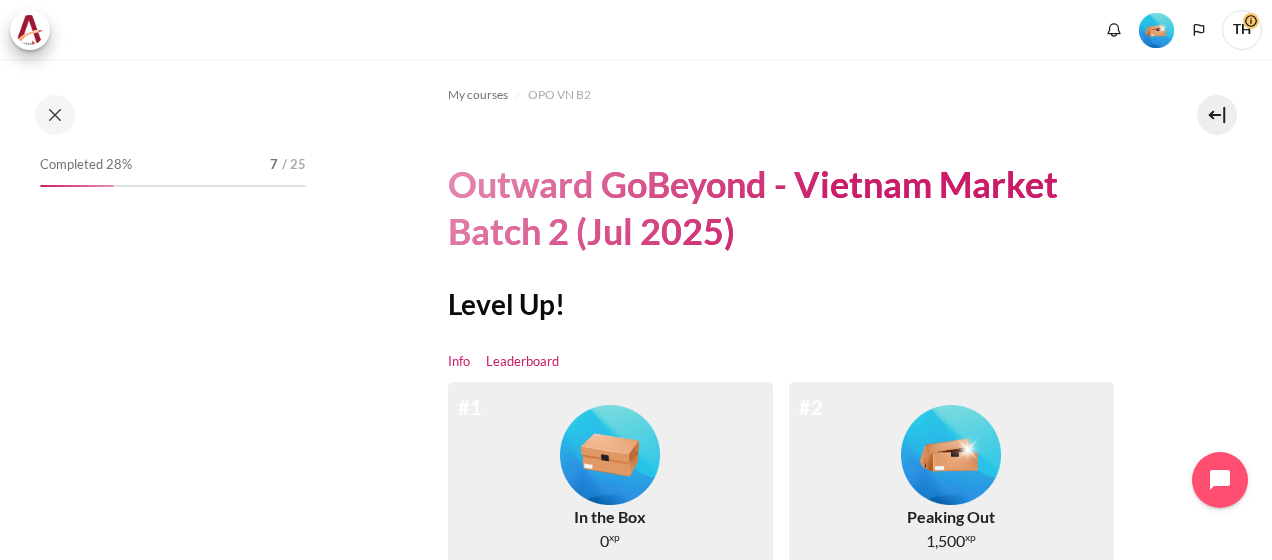 click on "Leaderboard" at bounding box center (522, 362) 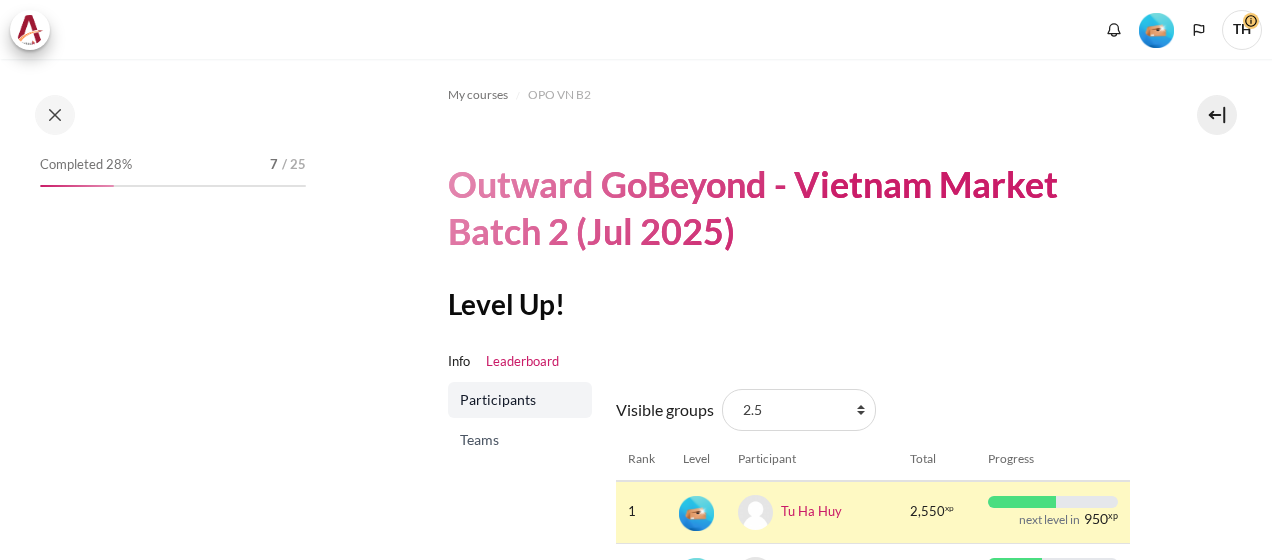 scroll, scrollTop: 0, scrollLeft: 0, axis: both 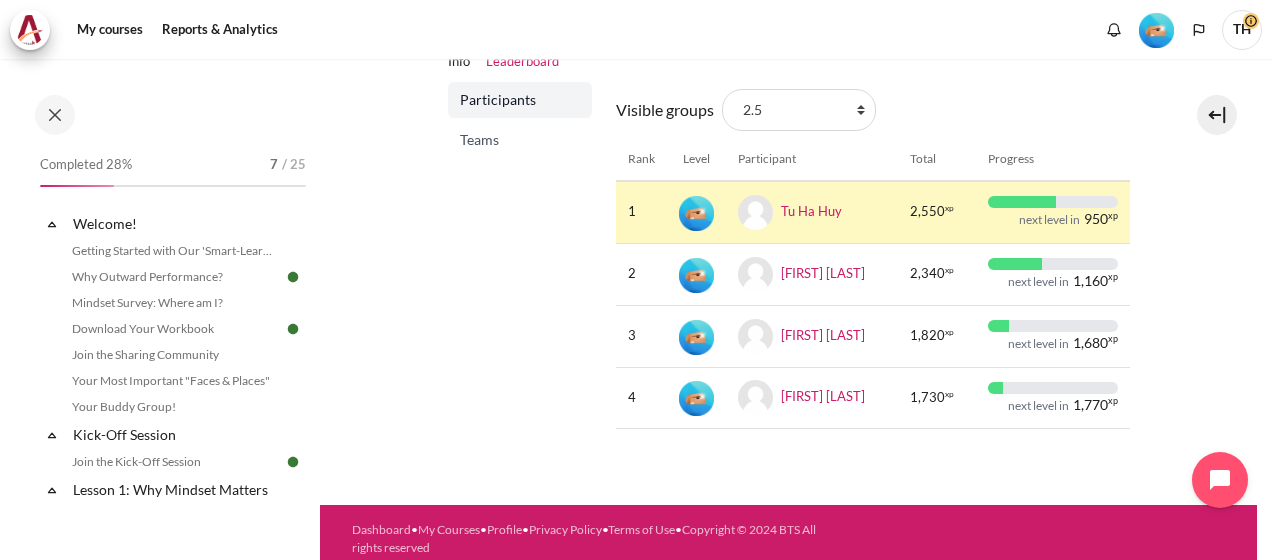 click on "Teams" at bounding box center [522, 140] 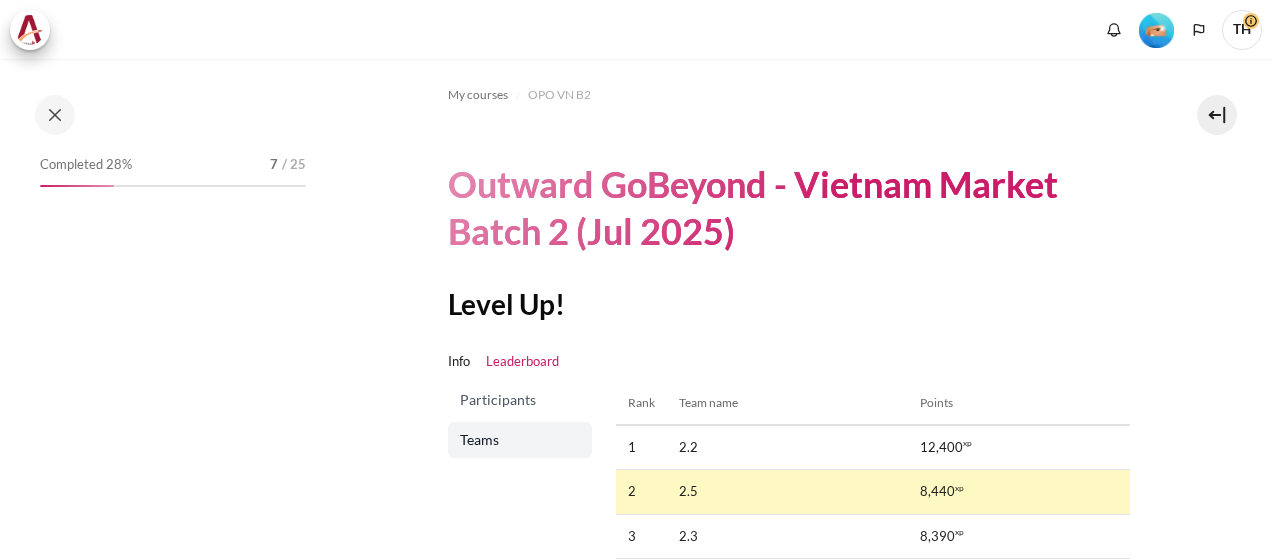 scroll, scrollTop: 0, scrollLeft: 0, axis: both 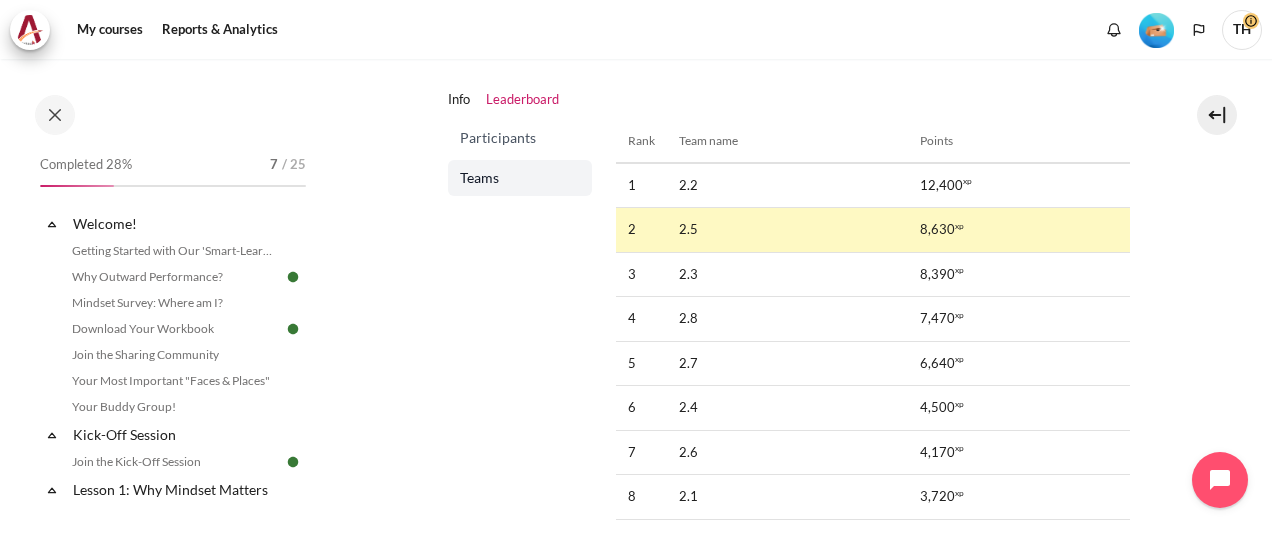 click on "Participants" at bounding box center (522, 138) 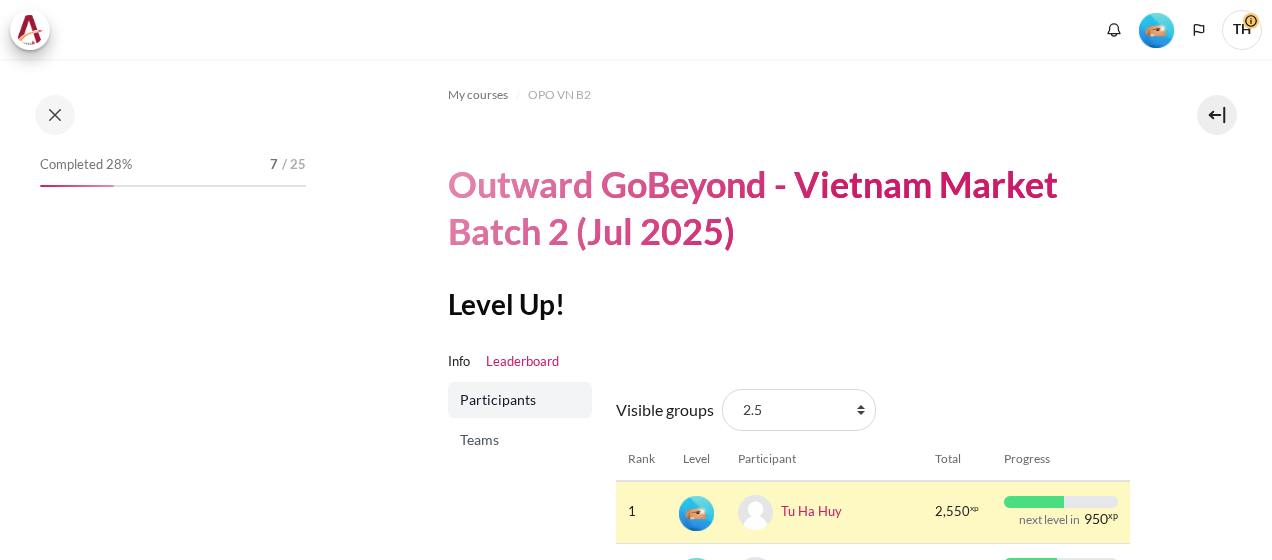 scroll, scrollTop: 0, scrollLeft: 0, axis: both 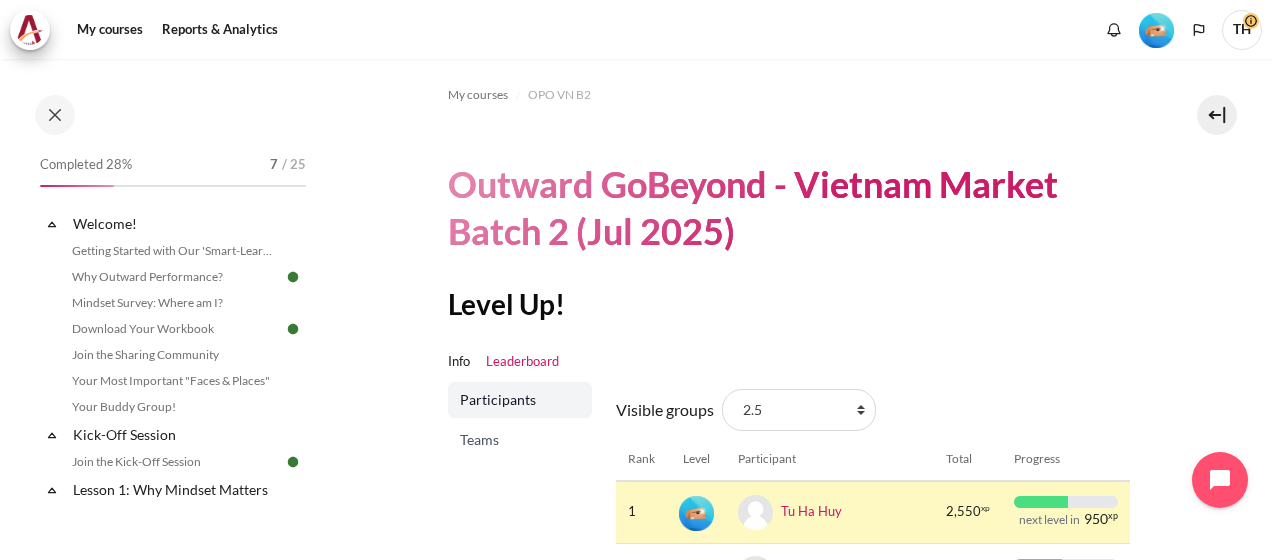 click on "Teams" at bounding box center [522, 440] 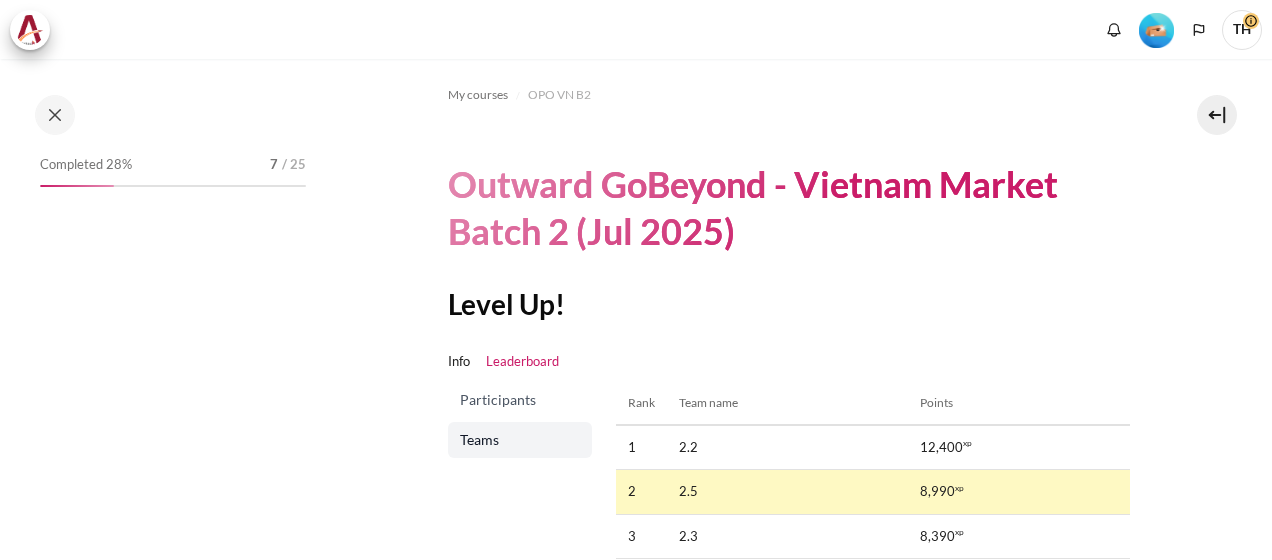 scroll, scrollTop: 0, scrollLeft: 0, axis: both 